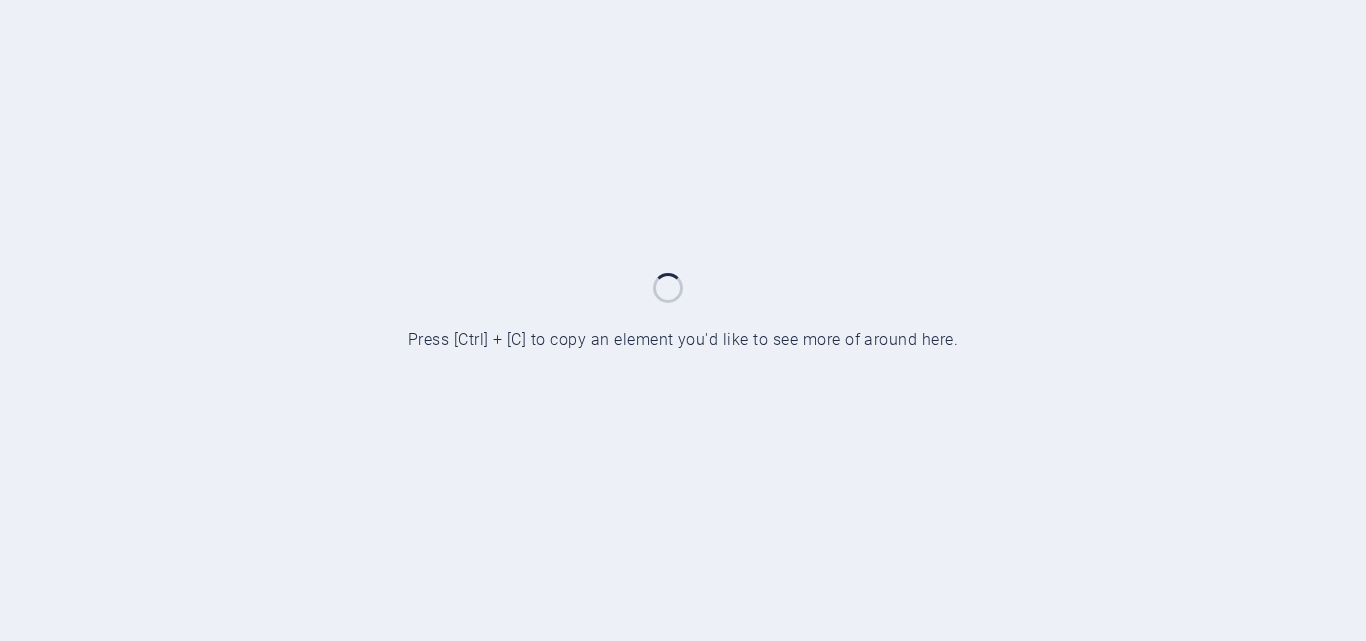 scroll, scrollTop: 0, scrollLeft: 0, axis: both 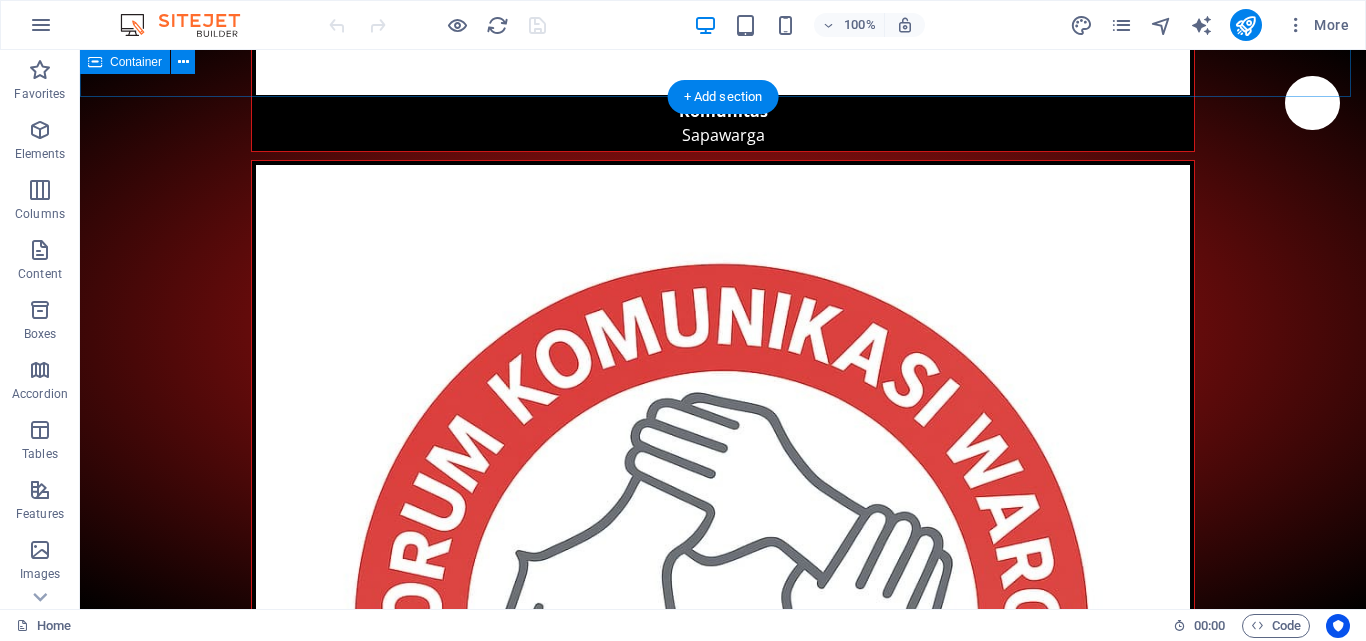 click on "BERGABUNG .fa-secondary{opacity:.4} jika anda tertarik untuk bergabung, memiliki saran dan kritik yang membangun, silakan isi. Nama Usia Jenis Kelamin   Laki-laki
Perempuan Kesukaan Email Pesan & Kesan Alasan ingin bergabung   I have read and understand the privacy policy. Unreadable? Load new kirim" at bounding box center (723, 18118) 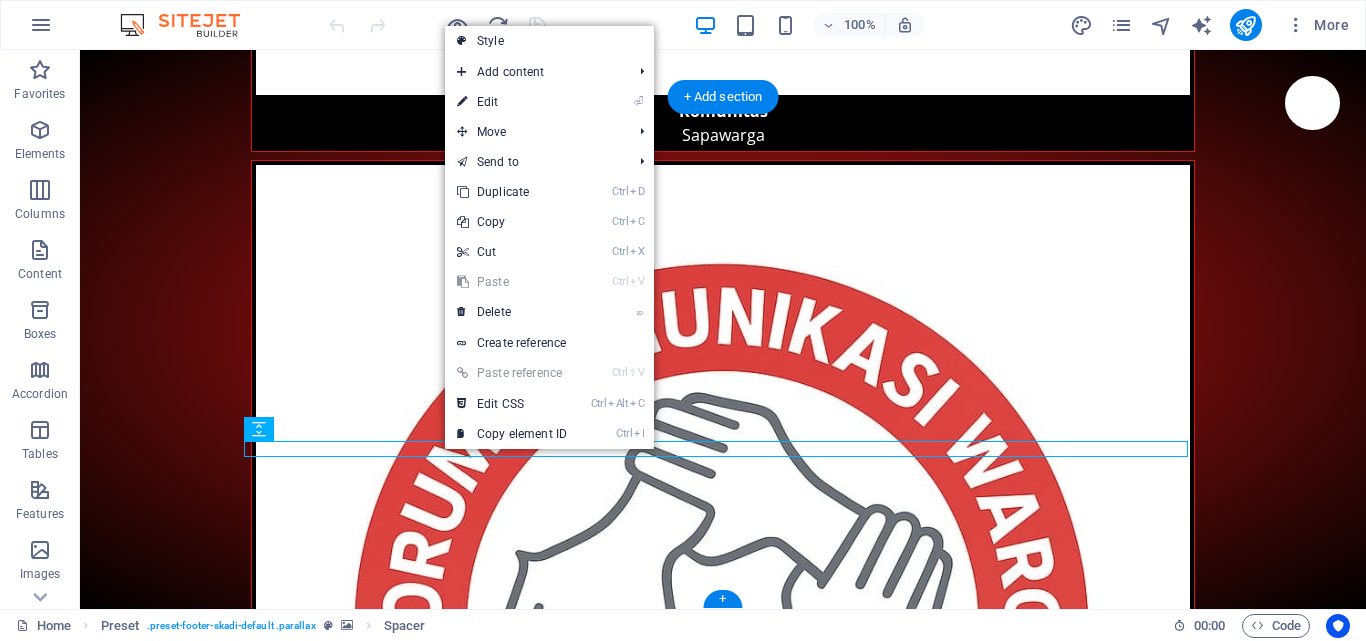 scroll, scrollTop: 8893, scrollLeft: 0, axis: vertical 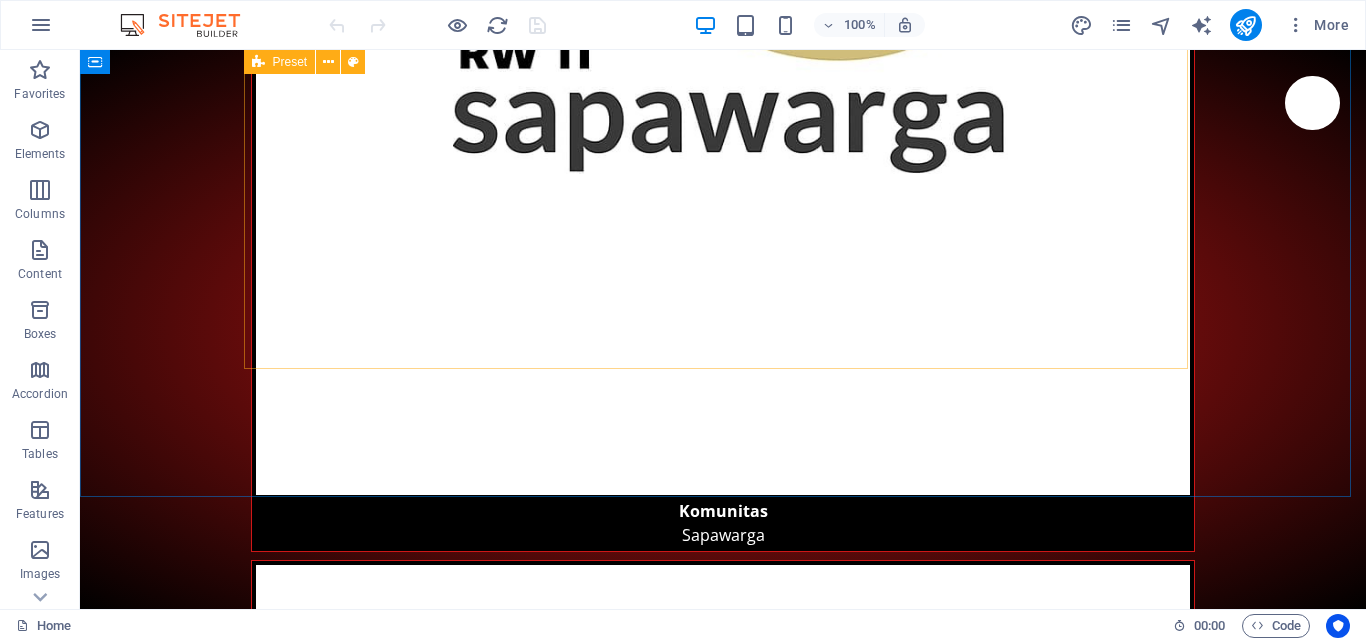 click at bounding box center [258, 62] 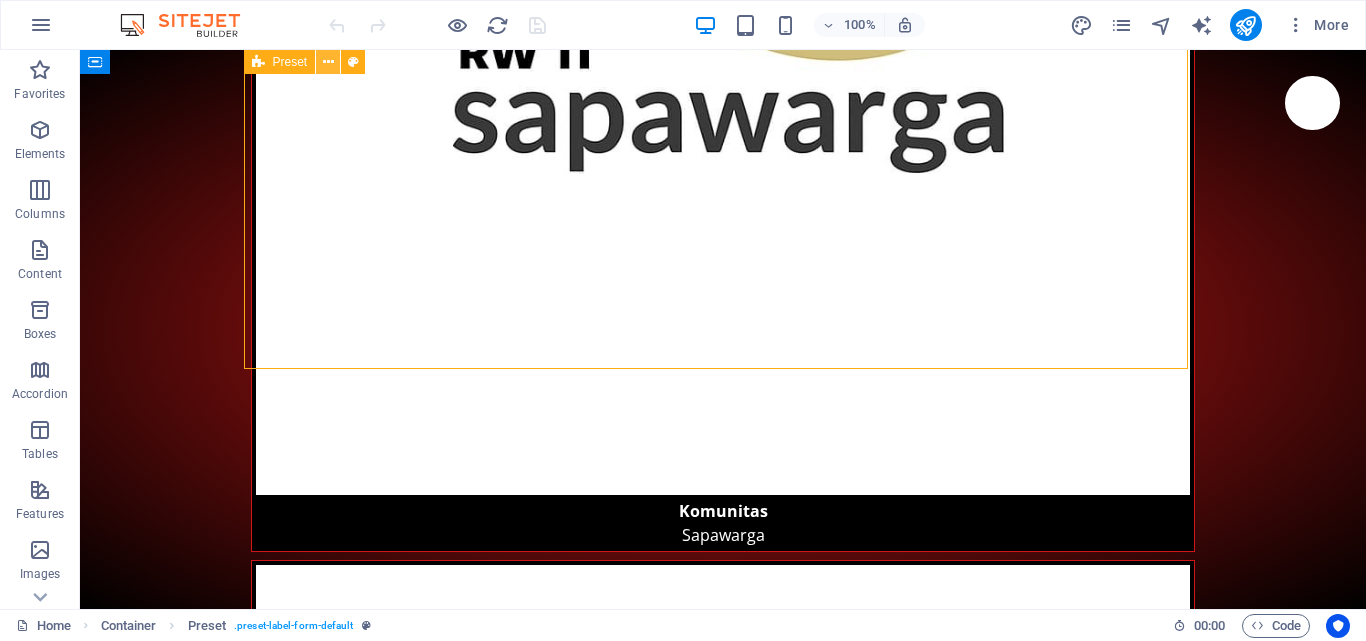 click at bounding box center (328, 62) 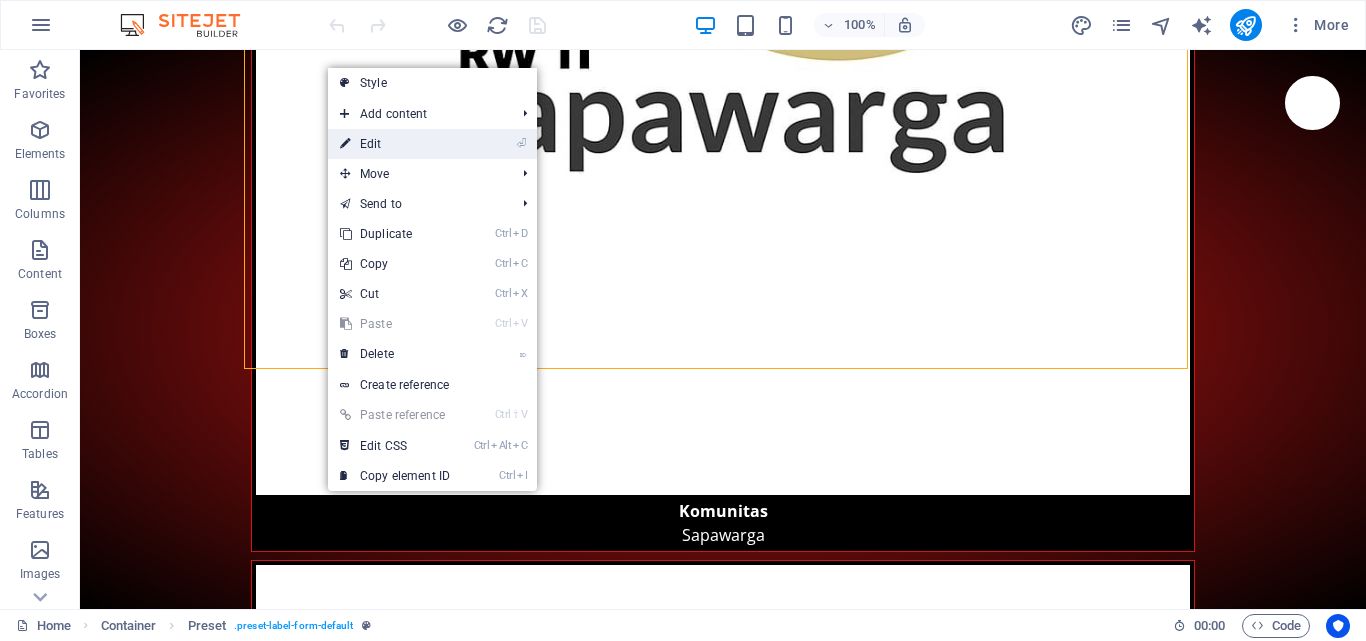 click on "⏎  Edit" at bounding box center [395, 144] 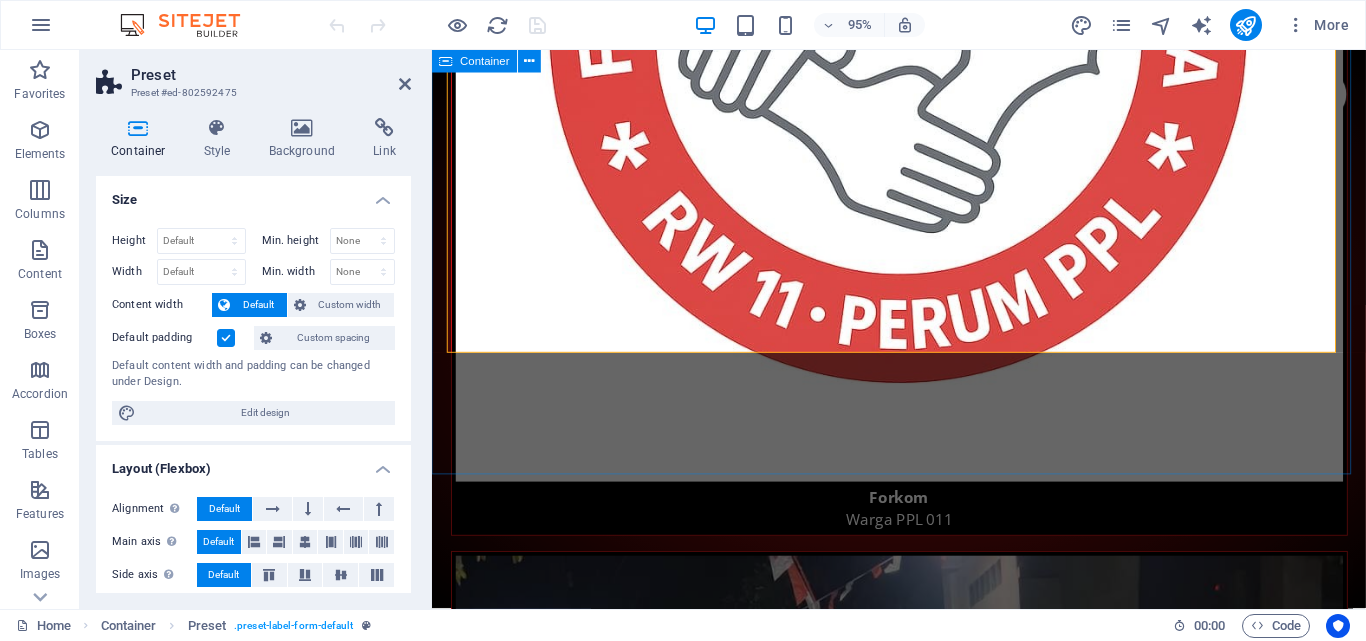 scroll, scrollTop: 8865, scrollLeft: 0, axis: vertical 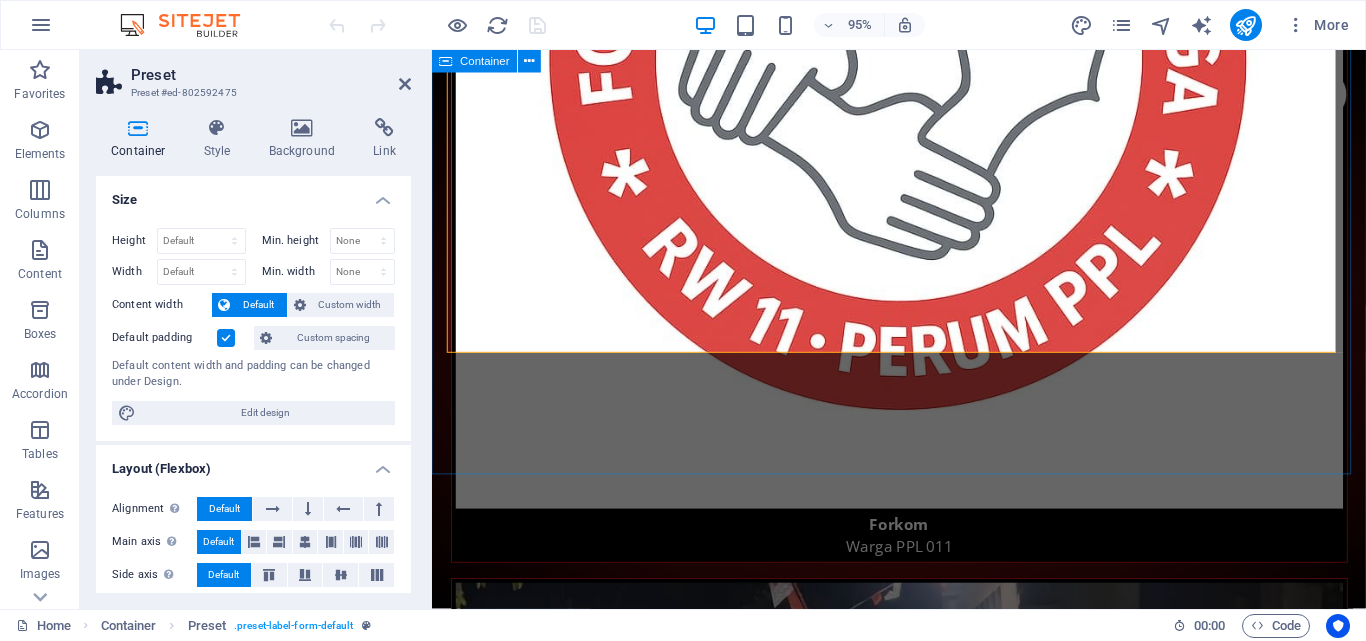 drag, startPoint x: 838, startPoint y: 319, endPoint x: 442, endPoint y: 461, distance: 420.6899 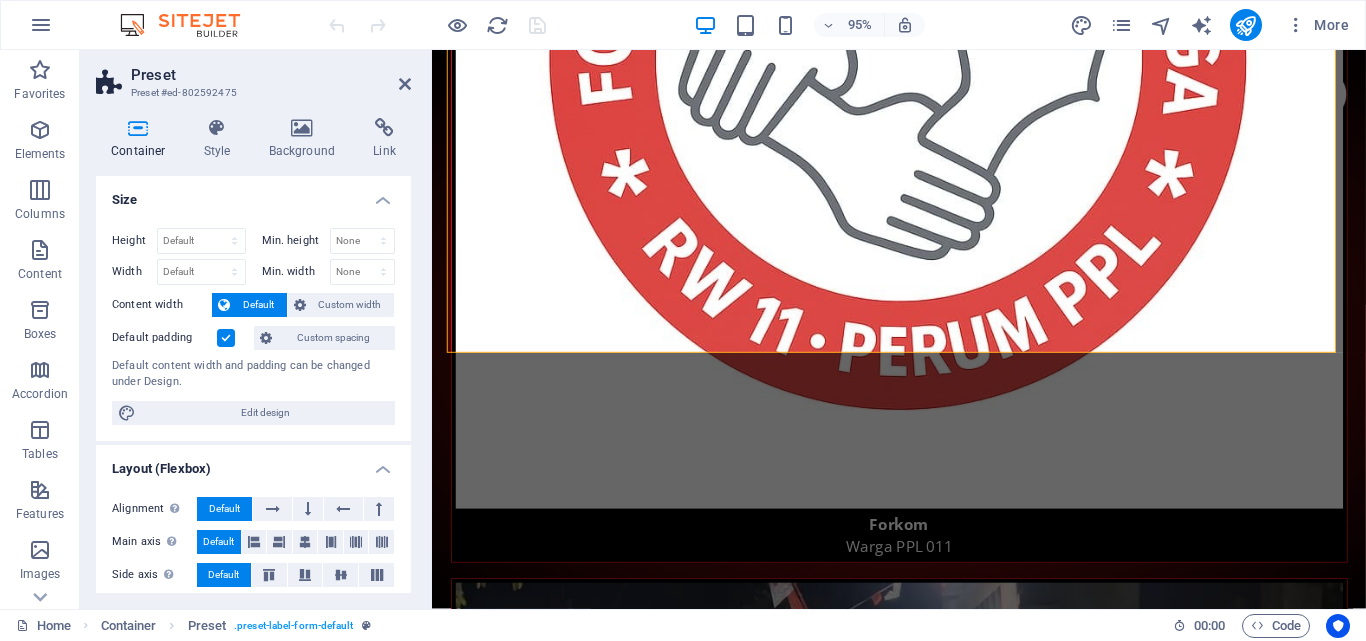 scroll, scrollTop: 45, scrollLeft: 0, axis: vertical 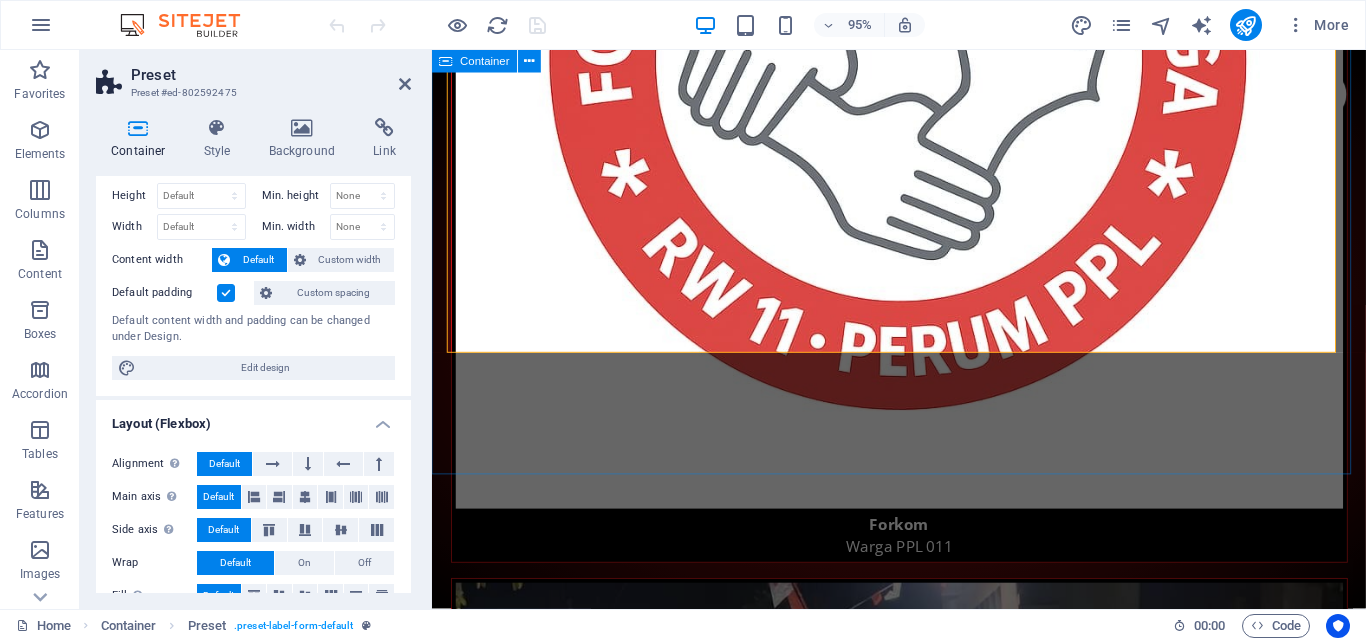 click on "BERGABUNG .fa-secondary{opacity:.4} jika anda tertarik untuk bergabung, memiliki saran dan kritik yang membangun, silakan isi. Nama Usia Jenis Kelamin   Laki-laki
Perempuan Kesukaan Email Pesan & Kesan Alasan ingin bergabung   I have read and understand the privacy policy. Unreadable? Load new kirim" at bounding box center (923, 17592) 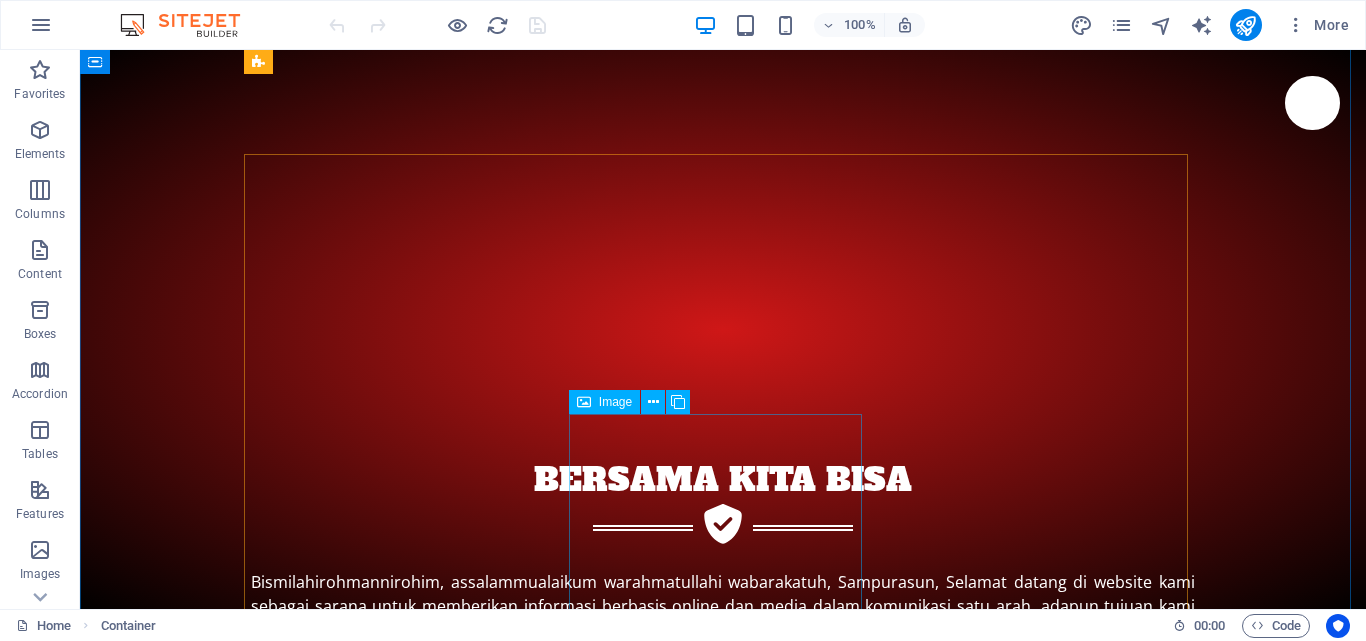 scroll, scrollTop: 7493, scrollLeft: 0, axis: vertical 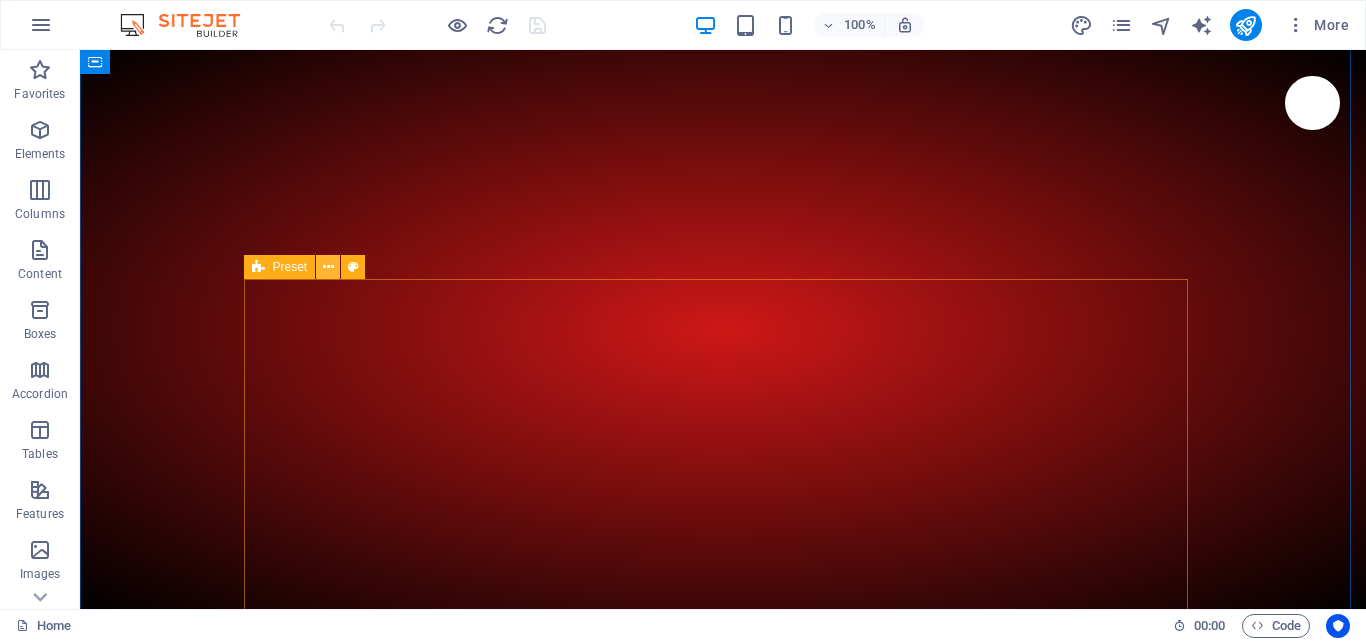 click at bounding box center (328, 267) 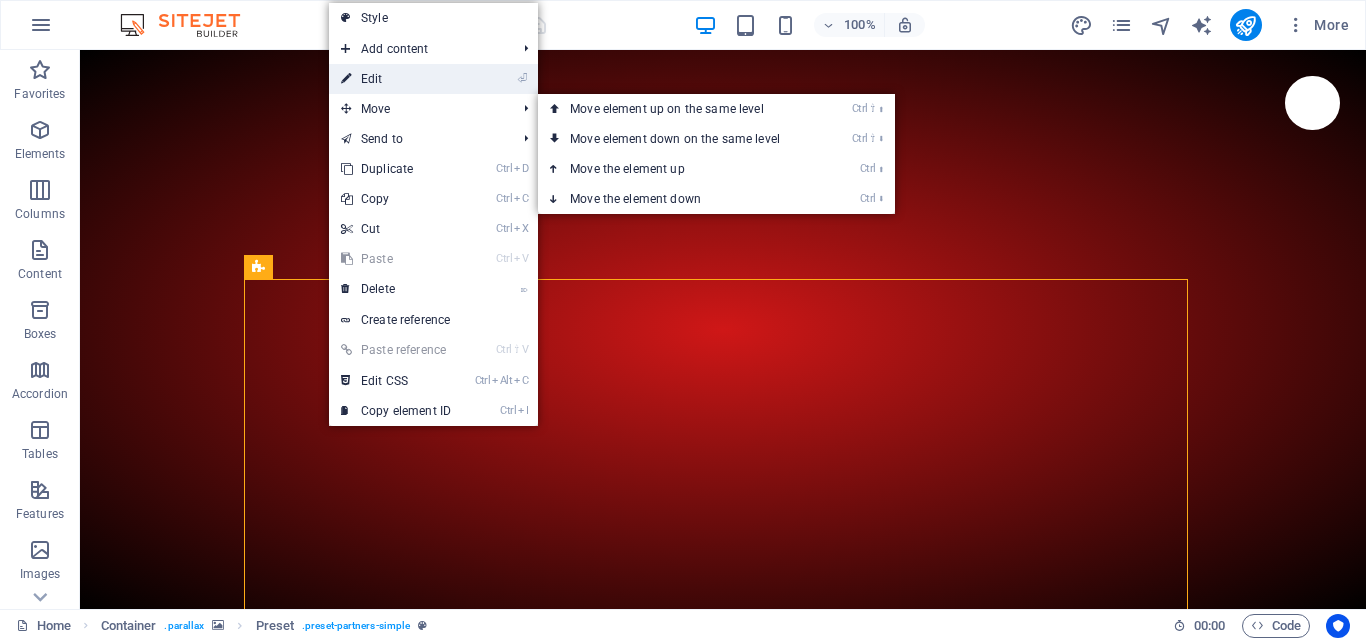 click on "⏎  Edit" at bounding box center [396, 79] 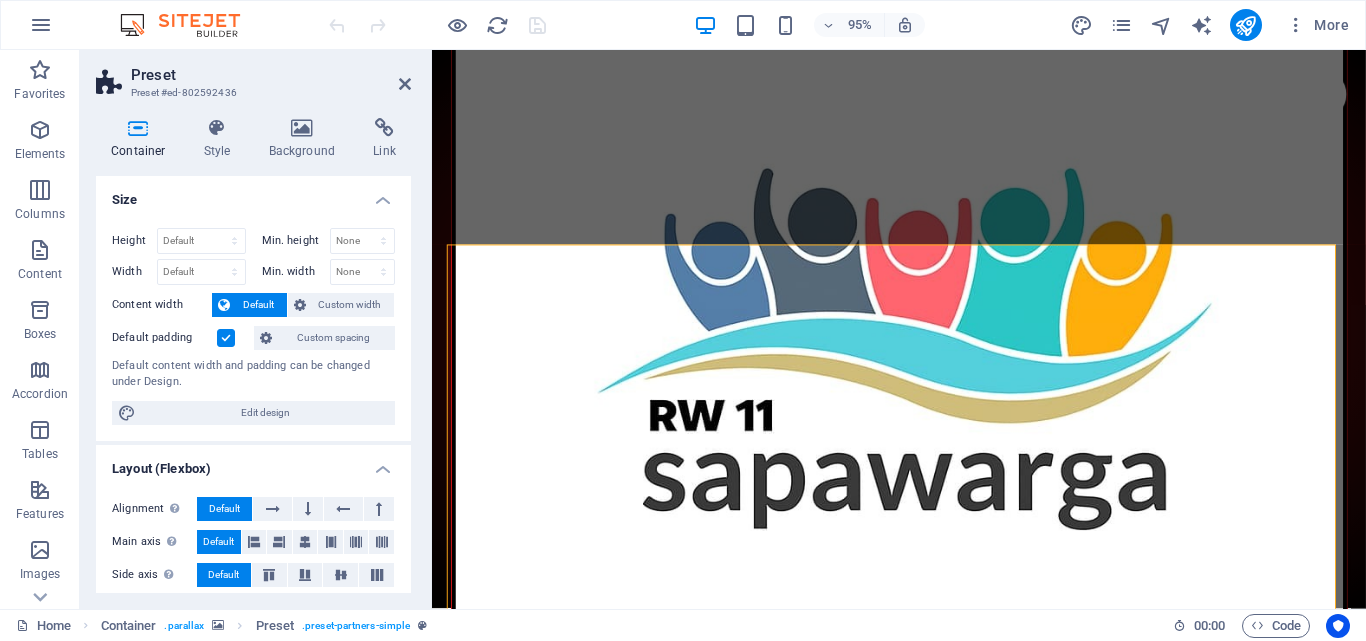 scroll, scrollTop: 167, scrollLeft: 0, axis: vertical 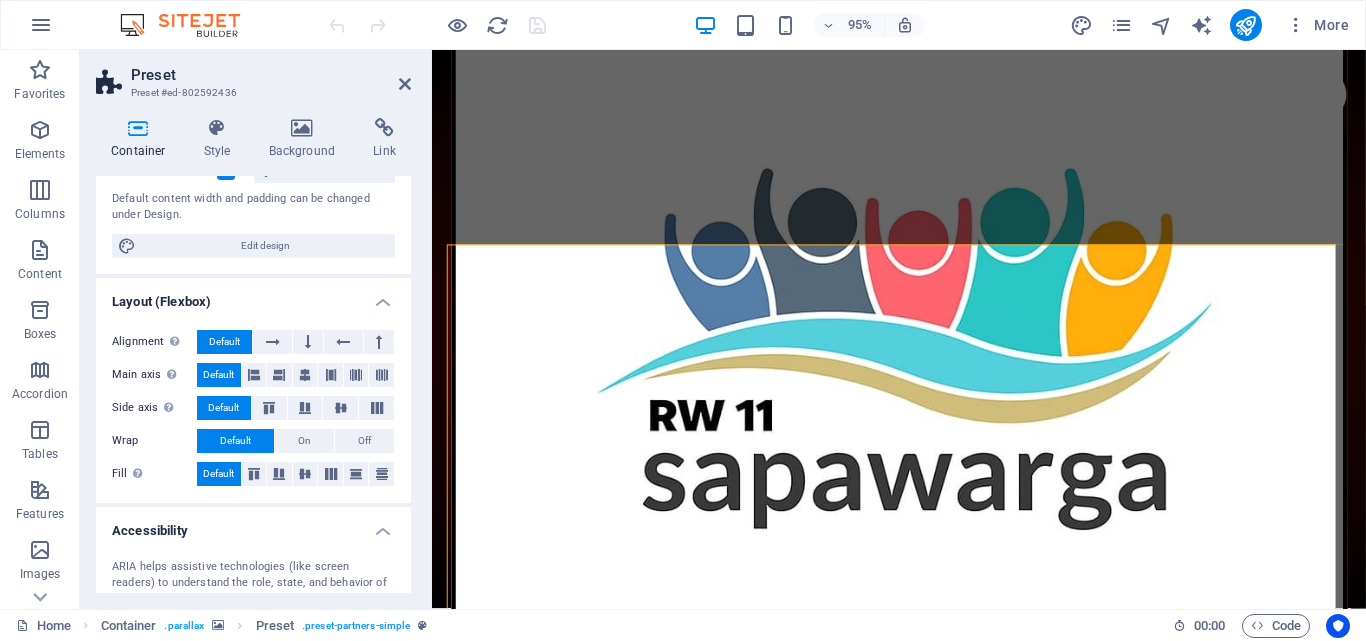 drag, startPoint x: 412, startPoint y: 340, endPoint x: 414, endPoint y: 404, distance: 64.03124 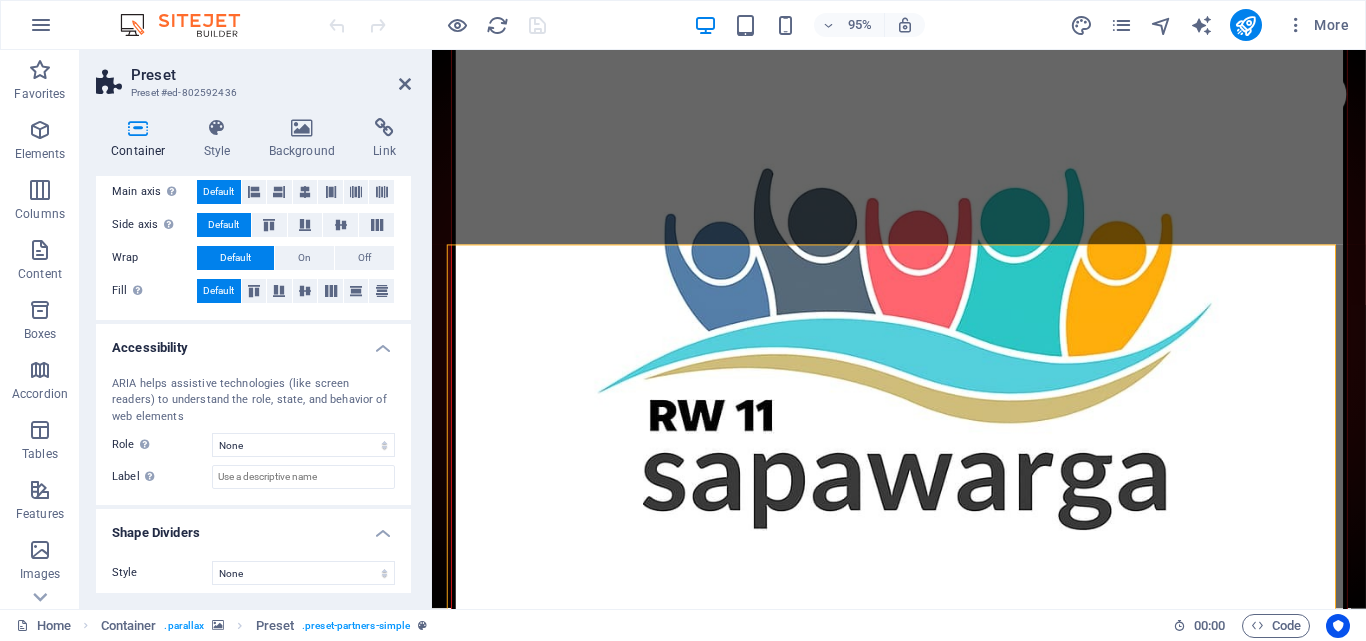 scroll, scrollTop: 52, scrollLeft: 0, axis: vertical 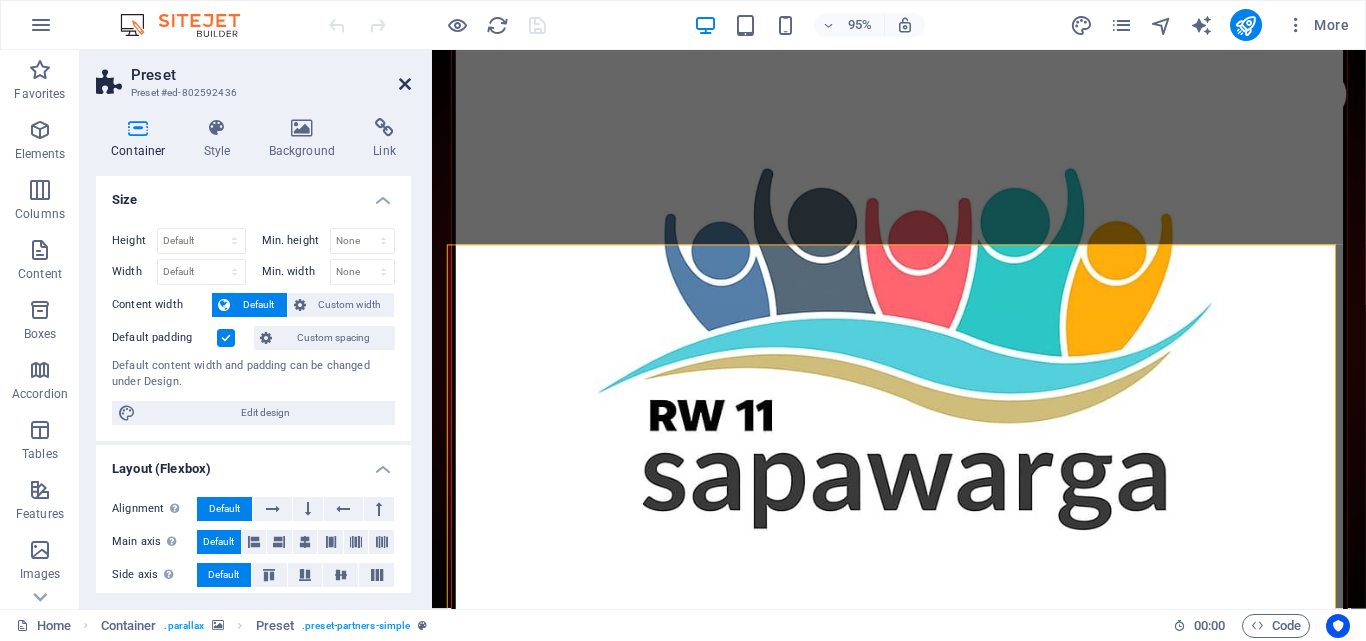 drag, startPoint x: 403, startPoint y: 89, endPoint x: 557, endPoint y: 97, distance: 154.20766 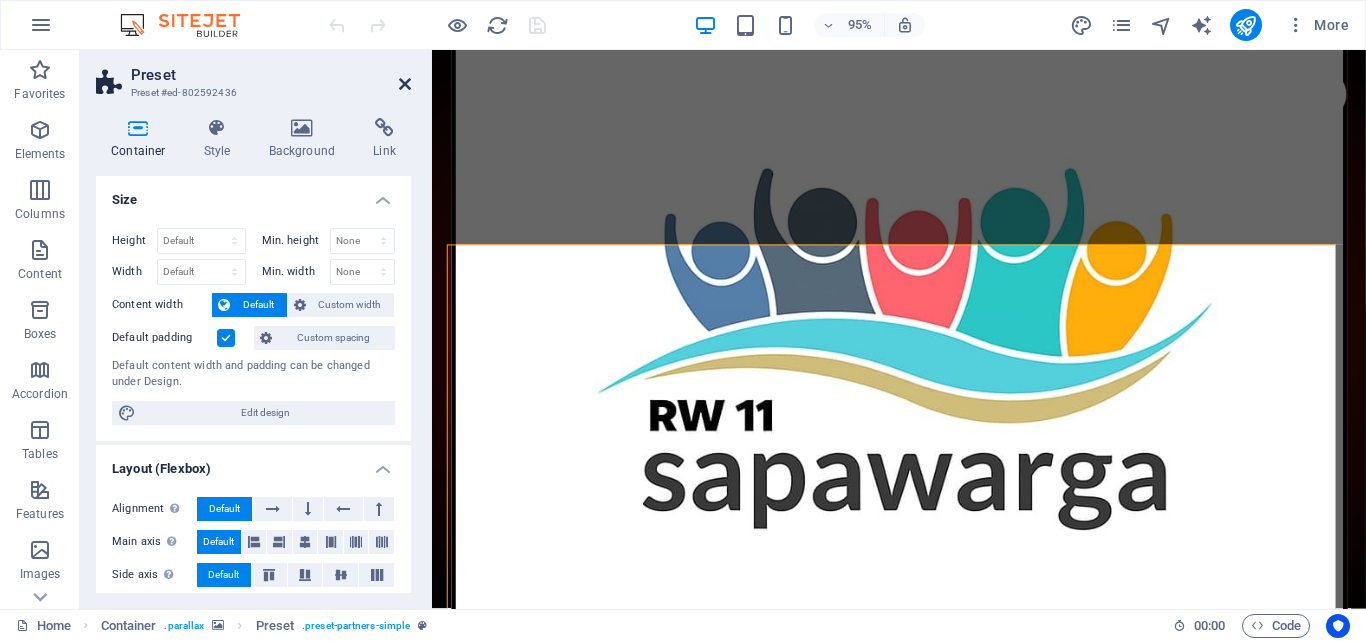 click at bounding box center [405, 84] 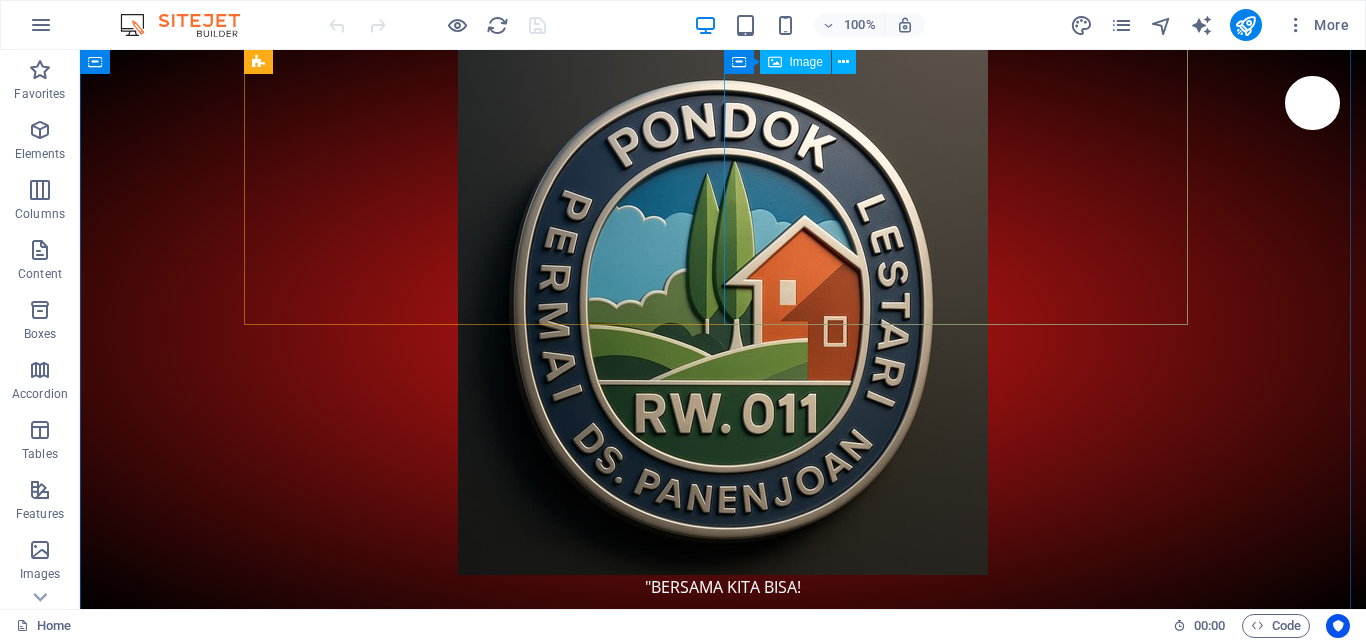 scroll, scrollTop: 1817, scrollLeft: 0, axis: vertical 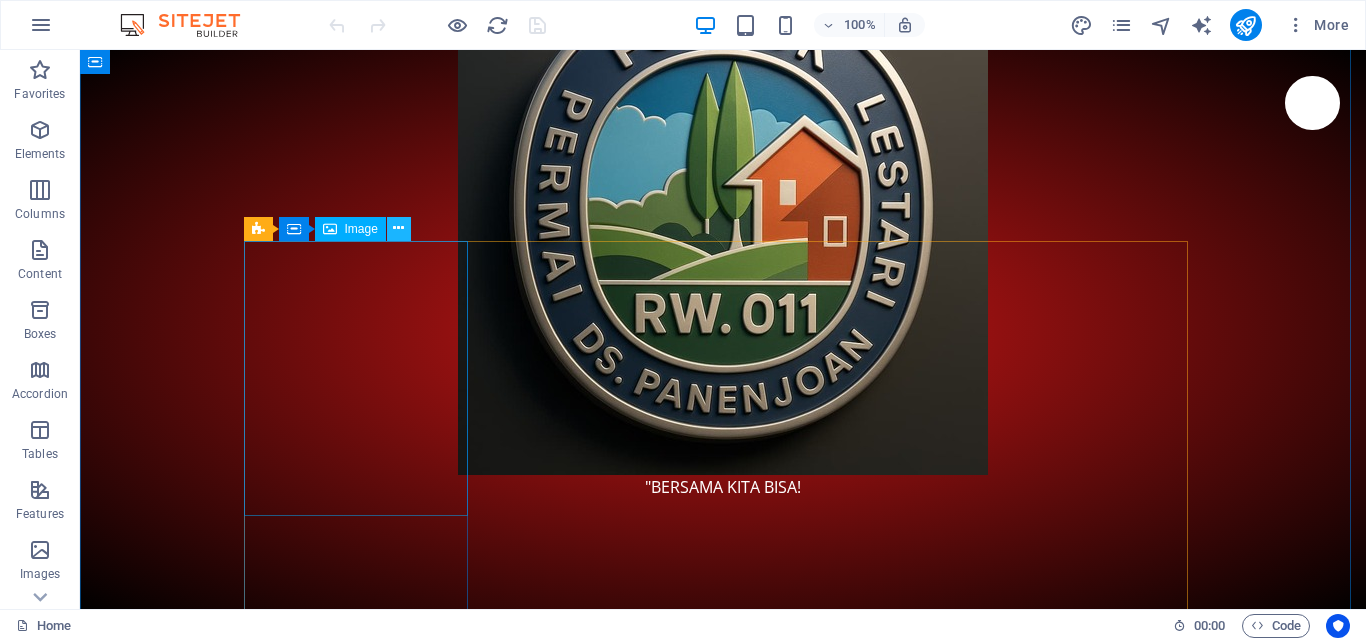 click at bounding box center (398, 228) 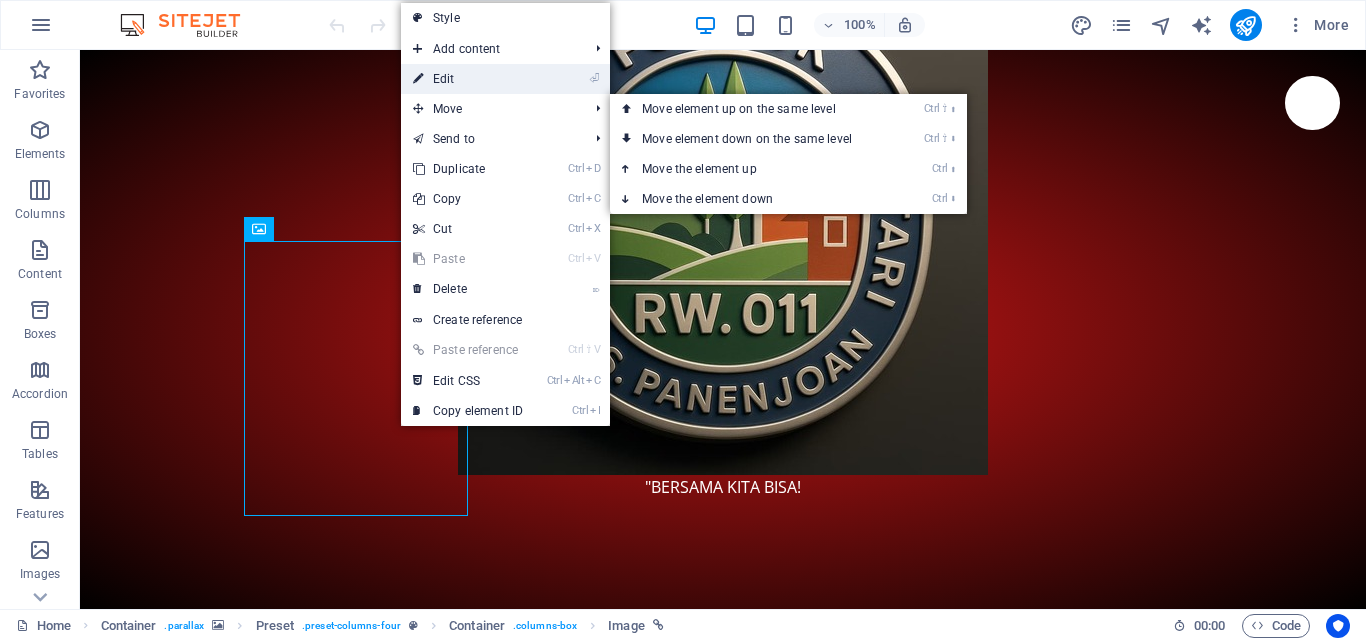 click on "⏎  Edit" at bounding box center (468, 79) 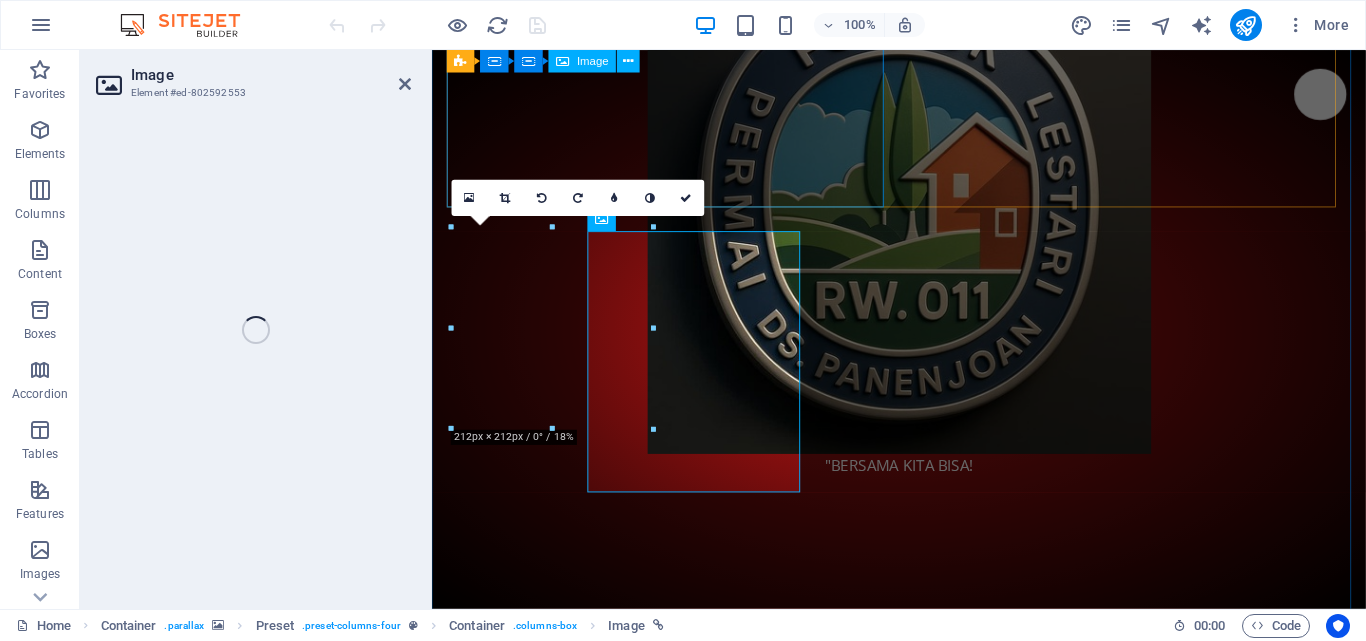 select on "%" 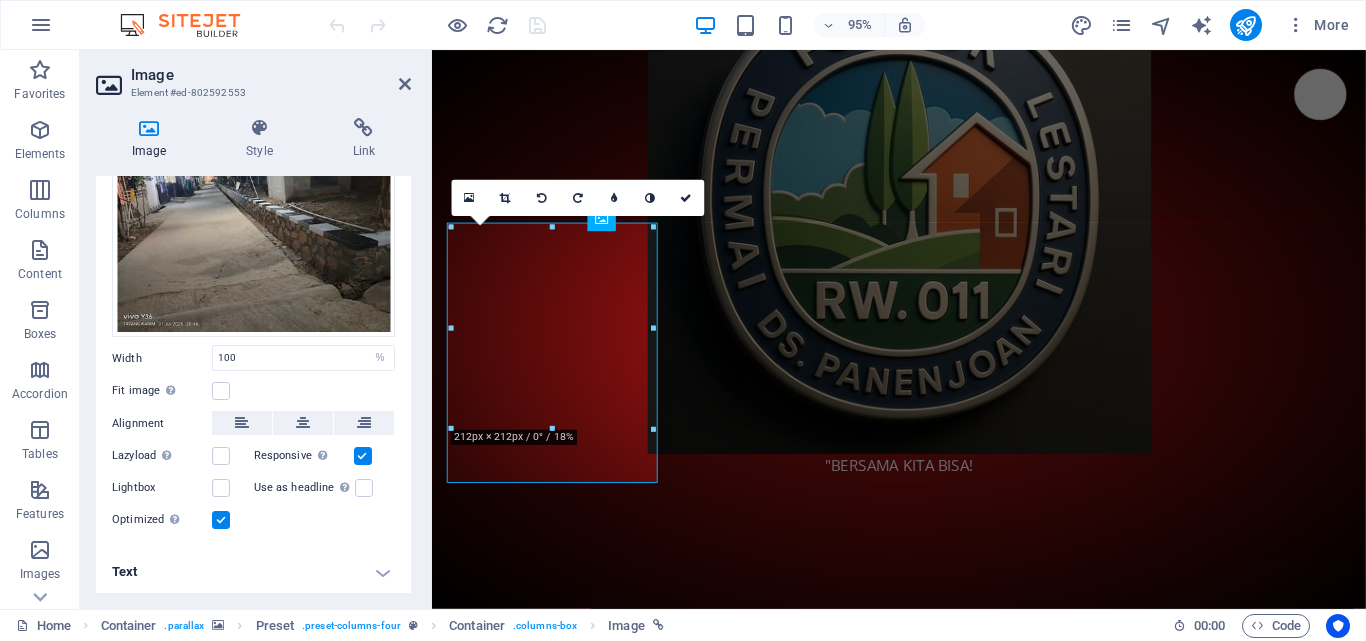 scroll, scrollTop: 0, scrollLeft: 0, axis: both 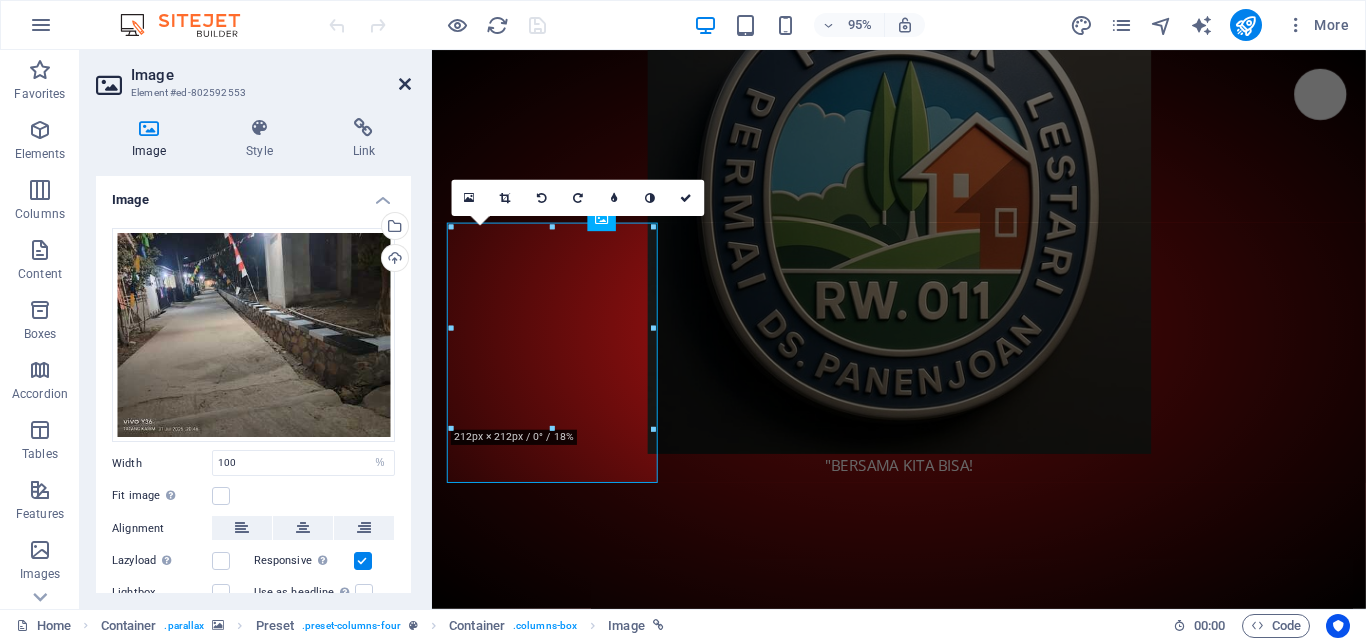 click at bounding box center (405, 84) 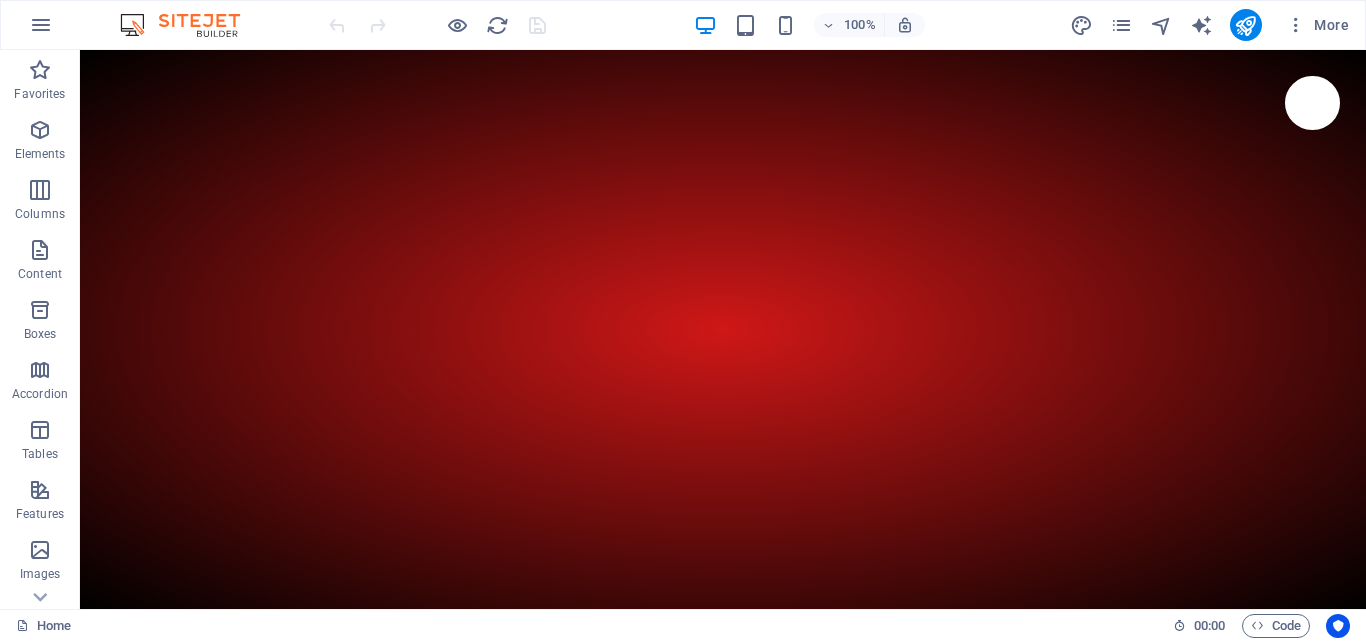 scroll, scrollTop: 0, scrollLeft: 0, axis: both 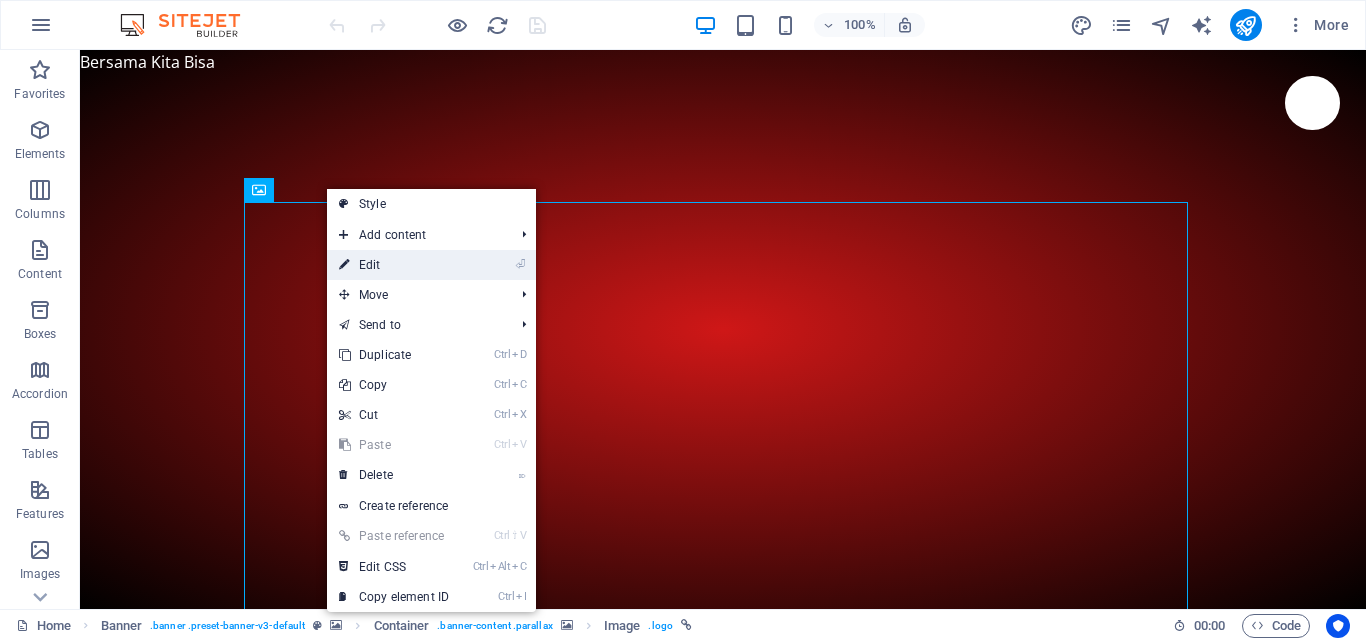 click on "⏎  Edit" at bounding box center (394, 265) 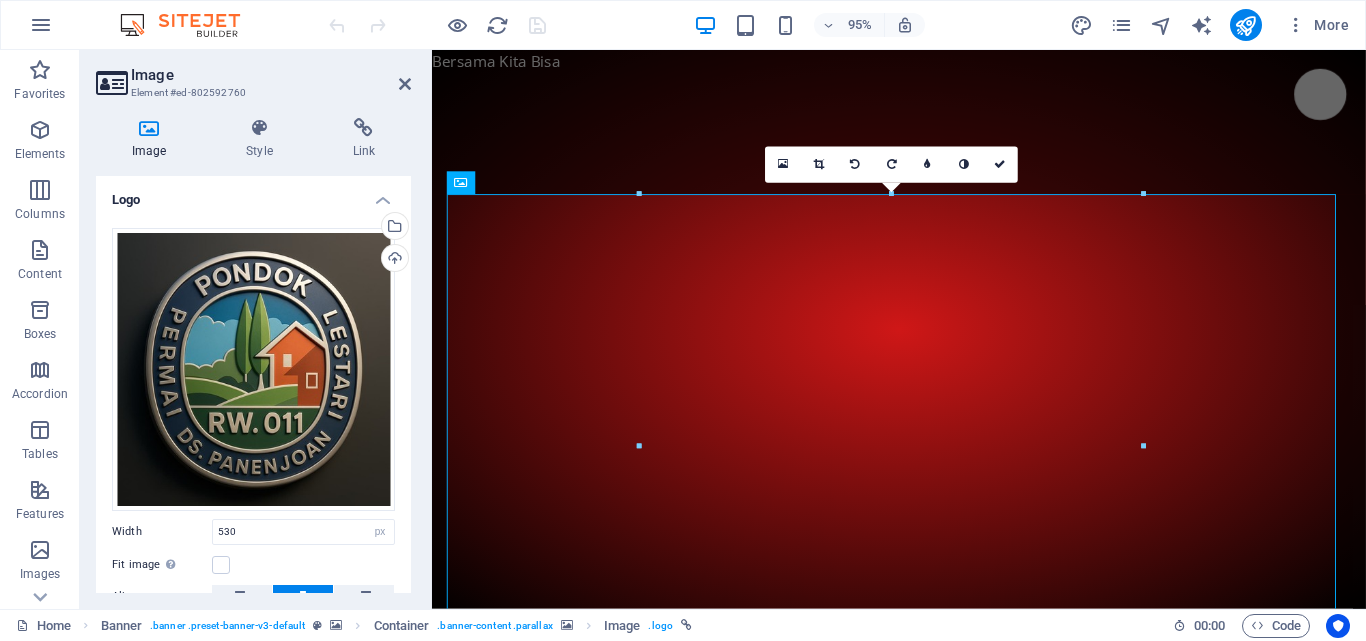 drag, startPoint x: 411, startPoint y: 196, endPoint x: 407, endPoint y: 300, distance: 104.0769 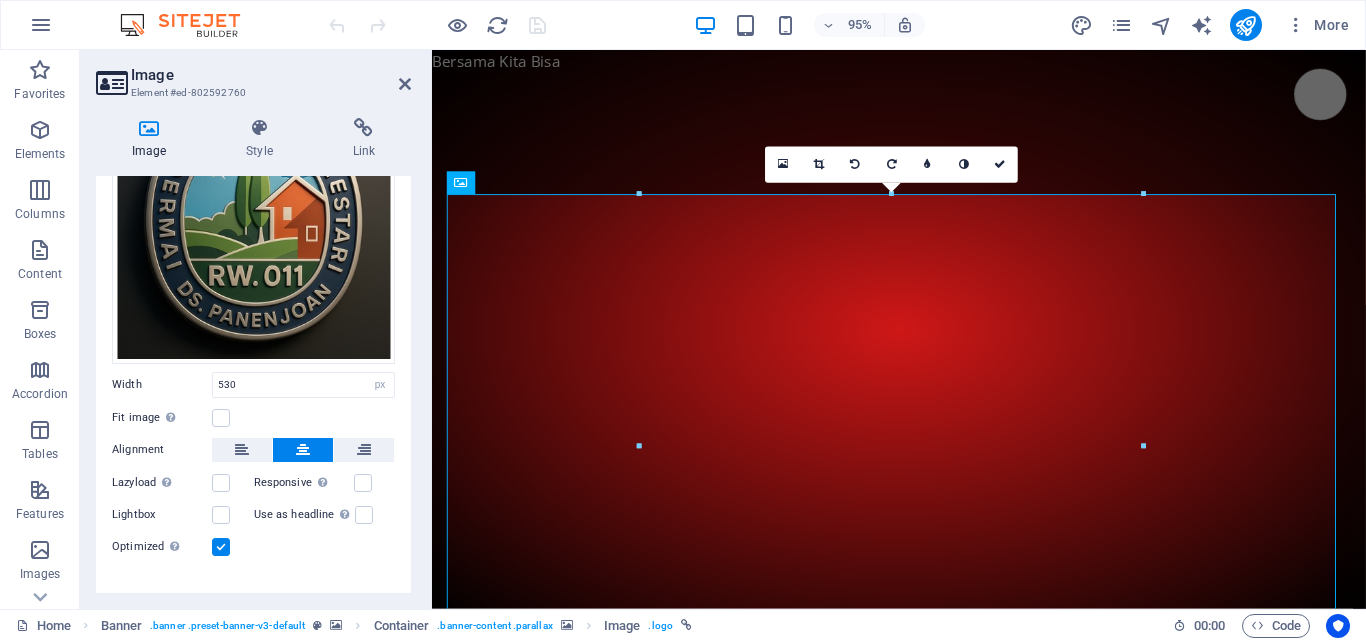 scroll, scrollTop: 173, scrollLeft: 0, axis: vertical 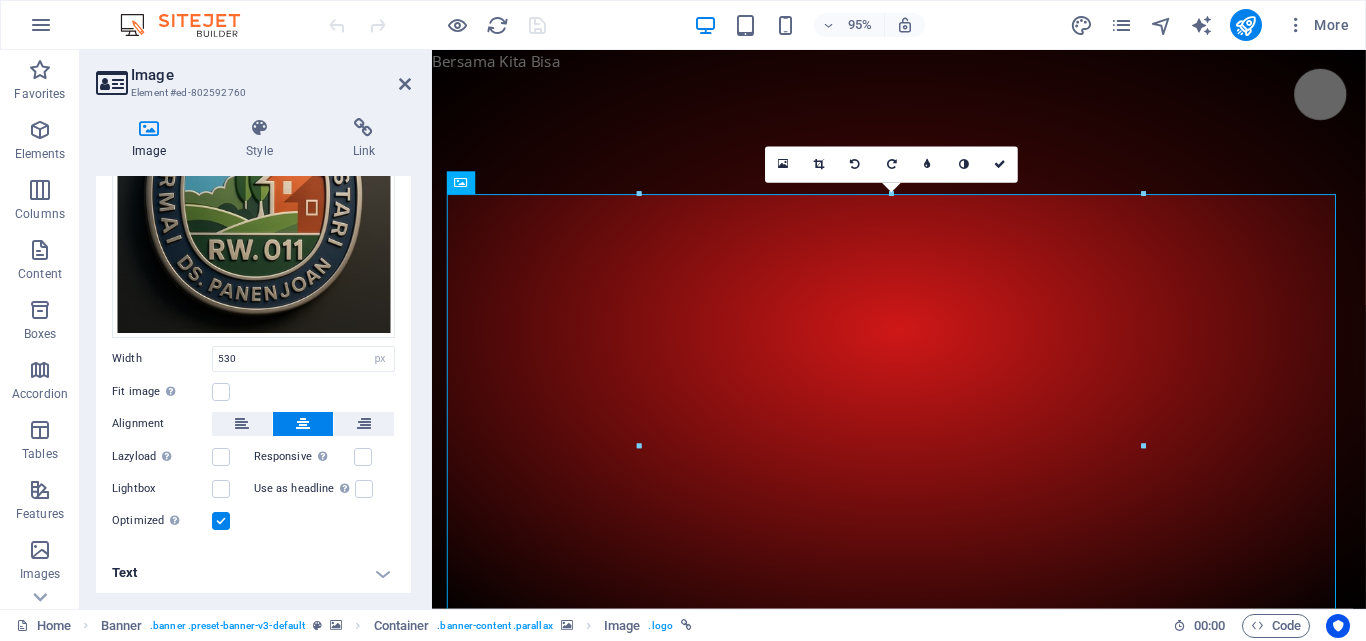 click at bounding box center (923, 1261) 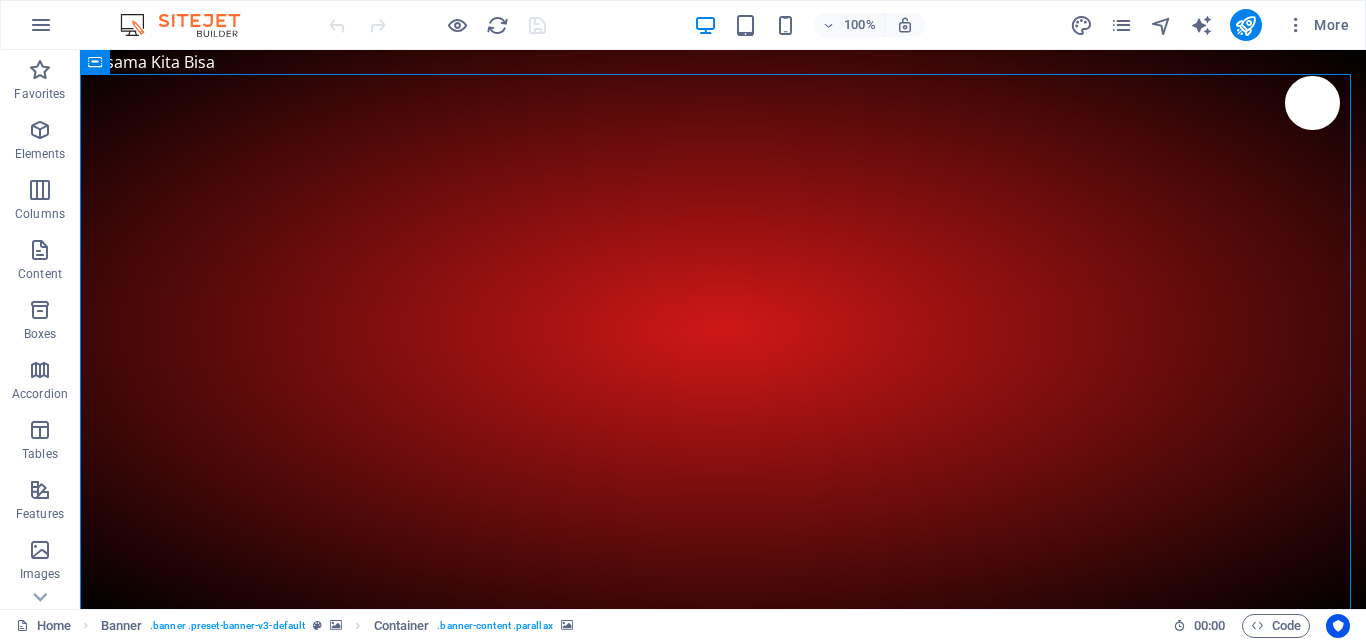 drag, startPoint x: 469, startPoint y: 57, endPoint x: 163, endPoint y: 170, distance: 326.19778 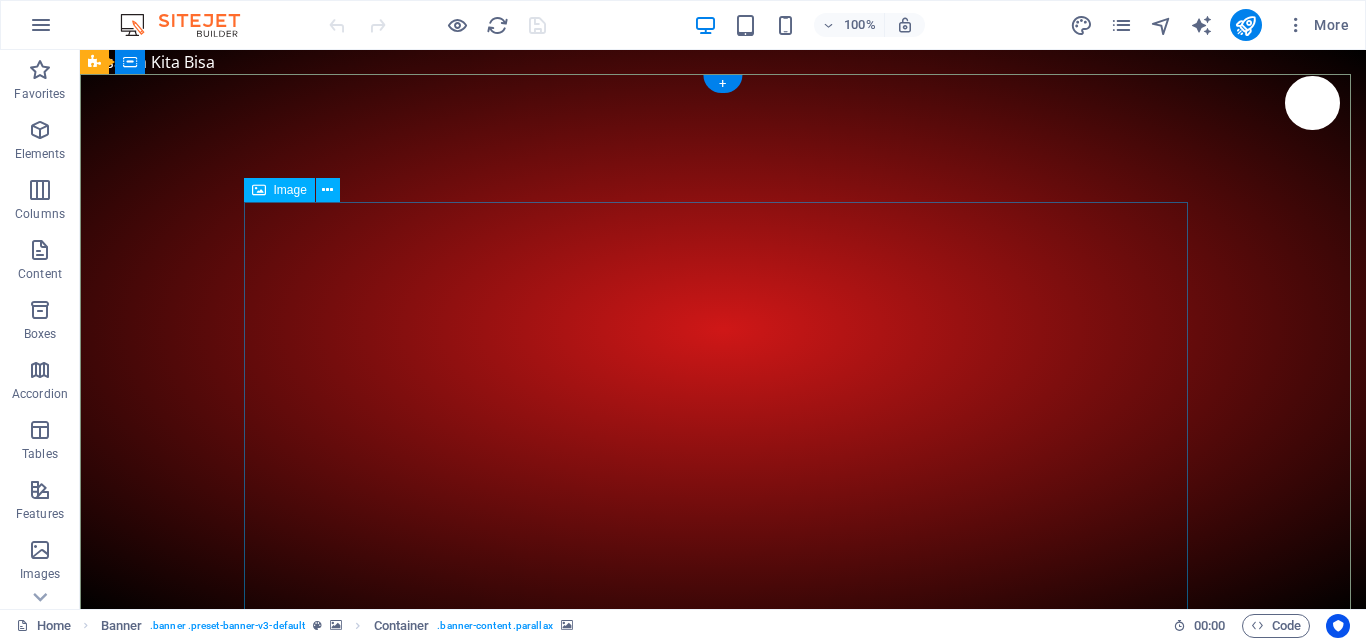 click on ""BERSAMA KITA BISA!" at bounding box center [723, 2039] 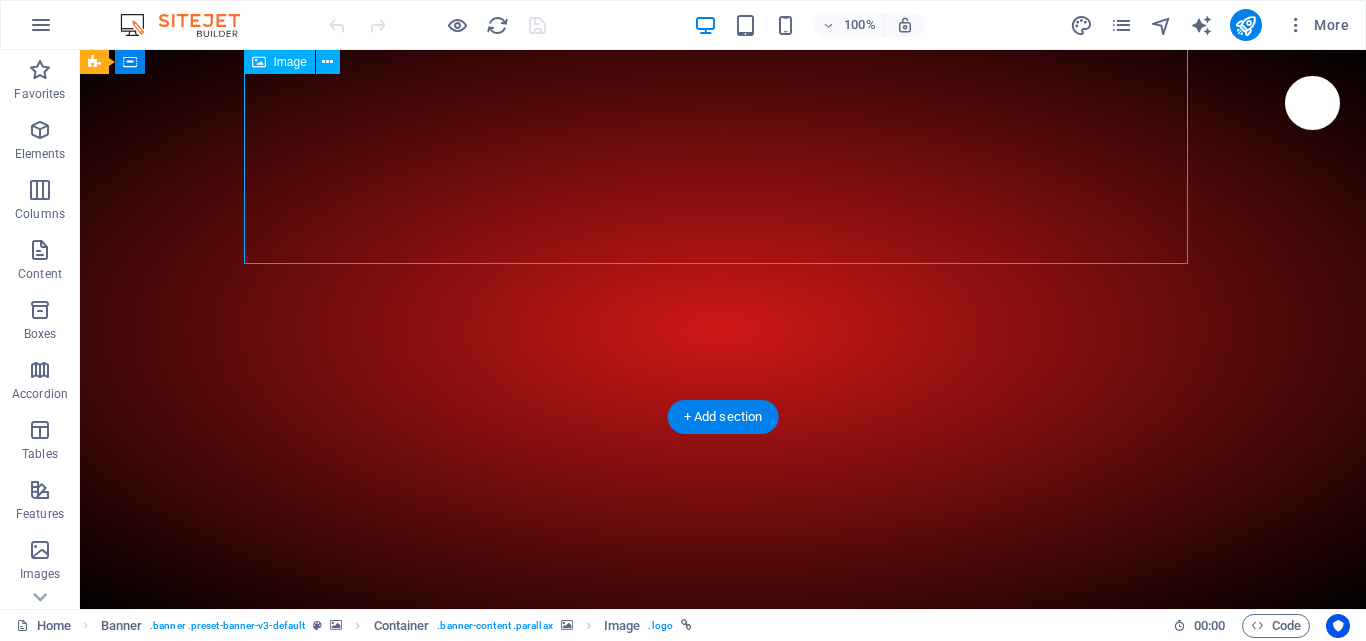 scroll, scrollTop: 500, scrollLeft: 0, axis: vertical 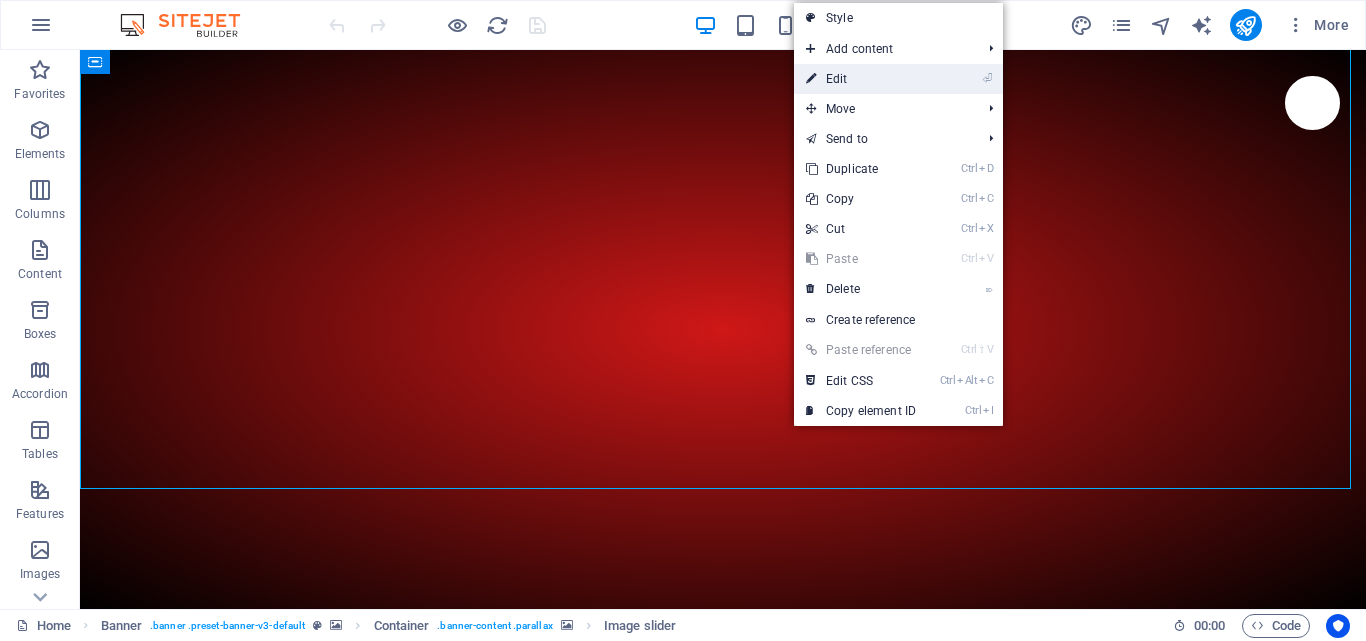 click on "⏎  Edit" at bounding box center [861, 79] 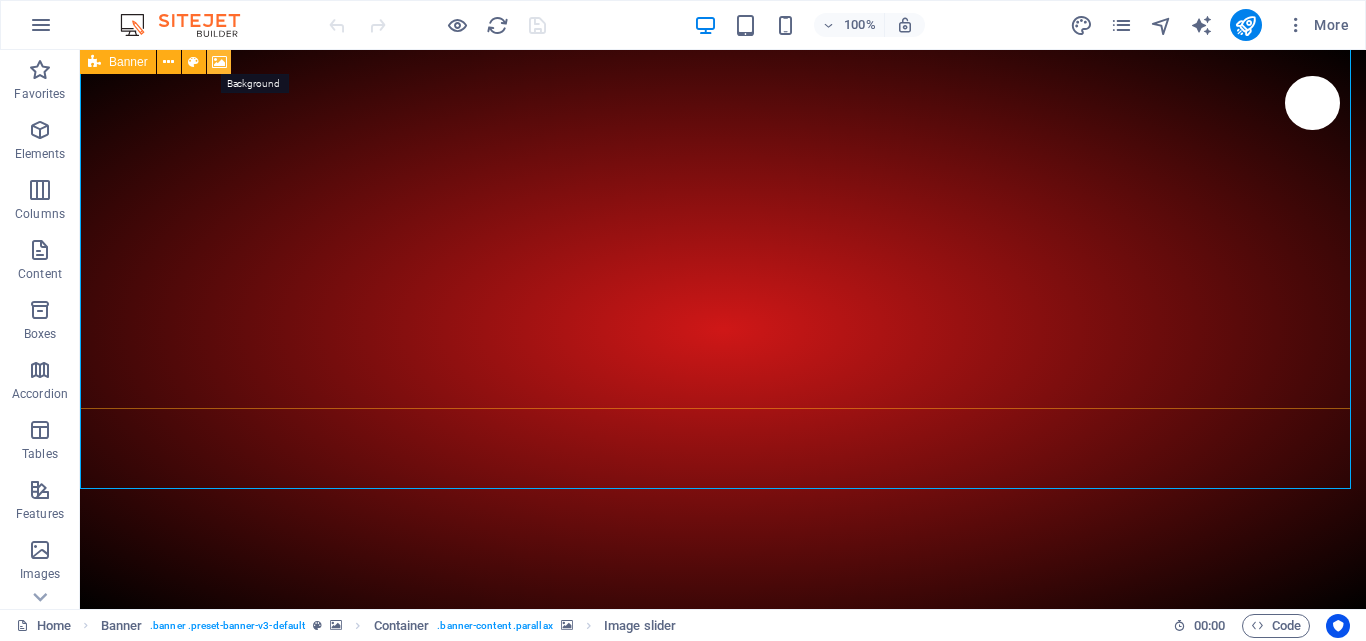 click at bounding box center [219, 62] 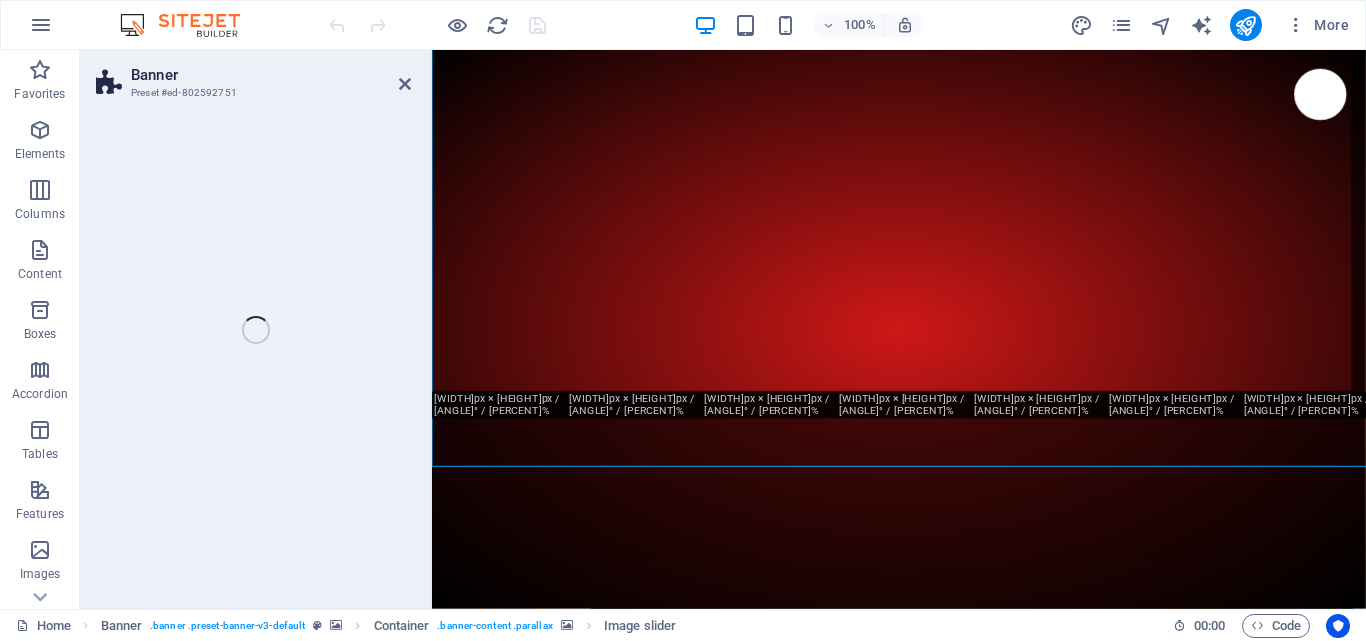 select on "ms" 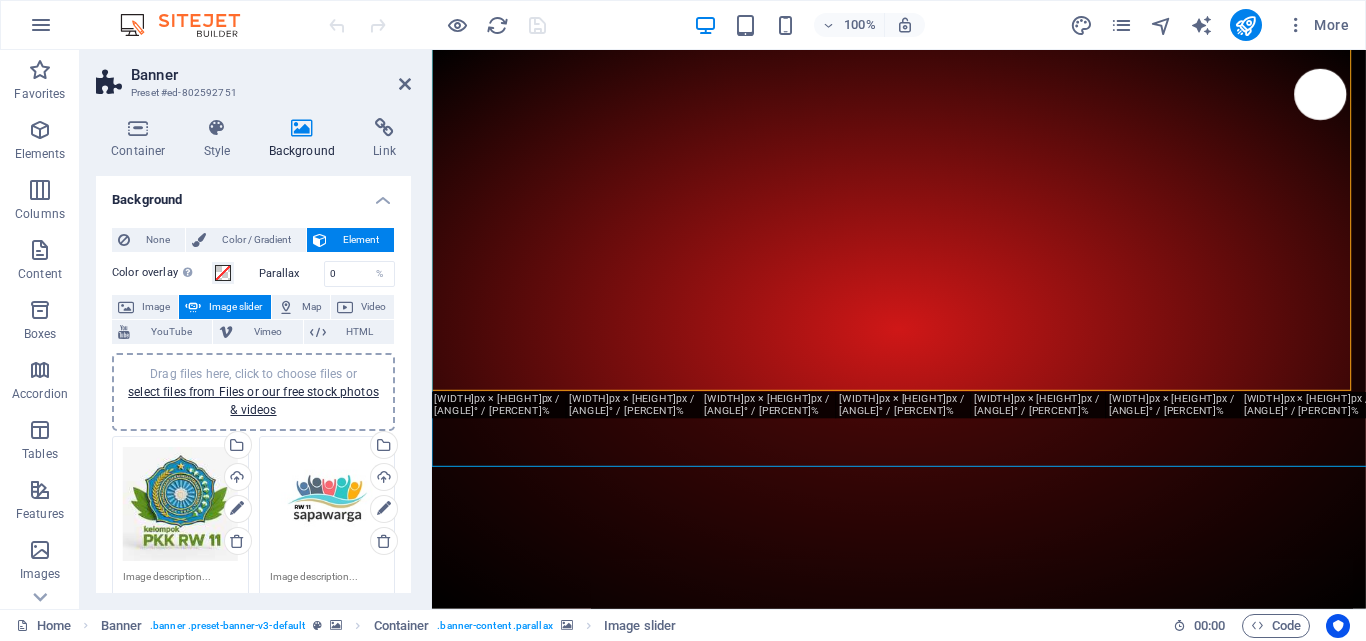 click on "Container Style Background Link Size Height Default px rem % vh vw Min. height 60 None px rem % vh vw Width Default px rem % em vh vw Min. width None px rem % vh vw Content width Default Custom width Width Default px rem % em vh vw Min. width None px rem % vh vw Default padding Custom spacing Default content width and padding can be changed under Design. Edit design Layout (Flexbox) Alignment Determines the flex direction. Default Main axis Determine how elements should behave along the main axis inside this container (justify content). Default Side axis Control the vertical direction of the element inside of the container (align items). Default Wrap Default On Off Fill Controls the distances and direction of elements on the y-axis across several lines (align content). Default Accessibility ARIA helps assistive technologies (like screen readers) to understand the role, state, and behavior of web elements Role The ARIA role defines the purpose of an element.  None Alert Article Banner Comment" at bounding box center [253, 355] 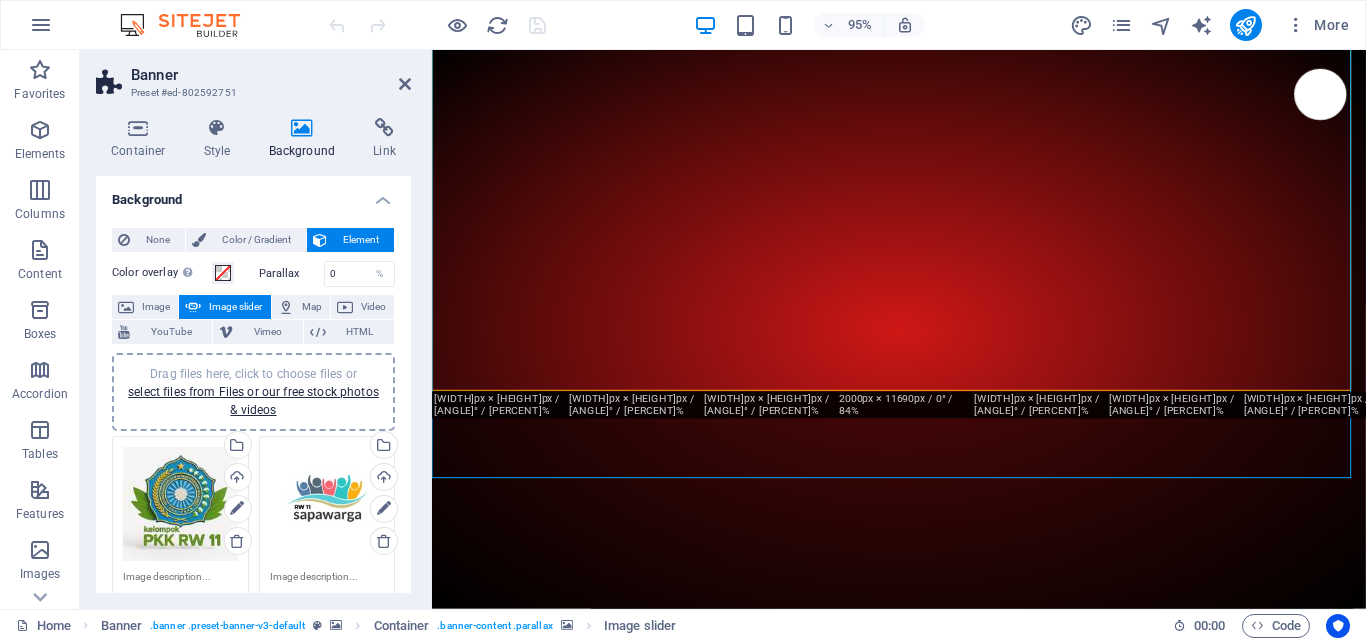 click on "Container Style Background Link Size Height Default px rem % vh vw Min. height 60 None px rem % vh vw Width Default px rem % em vh vw Min. width None px rem % vh vw Content width Default Custom width Width Default px rem % em vh vw Min. width None px rem % vh vw Default padding Custom spacing Default content width and padding can be changed under Design. Edit design Layout (Flexbox) Alignment Determines the flex direction. Default Main axis Determine how elements should behave along the main axis inside this container (justify content). Default Side axis Control the vertical direction of the element inside of the container (align items). Default Wrap Default On Off Fill Controls the distances and direction of elements on the y-axis across several lines (align content). Default Accessibility ARIA helps assistive technologies (like screen readers) to understand the role, state, and behavior of web elements Role The ARIA role defines the purpose of an element.  None Alert Article Banner Comment" at bounding box center [253, 355] 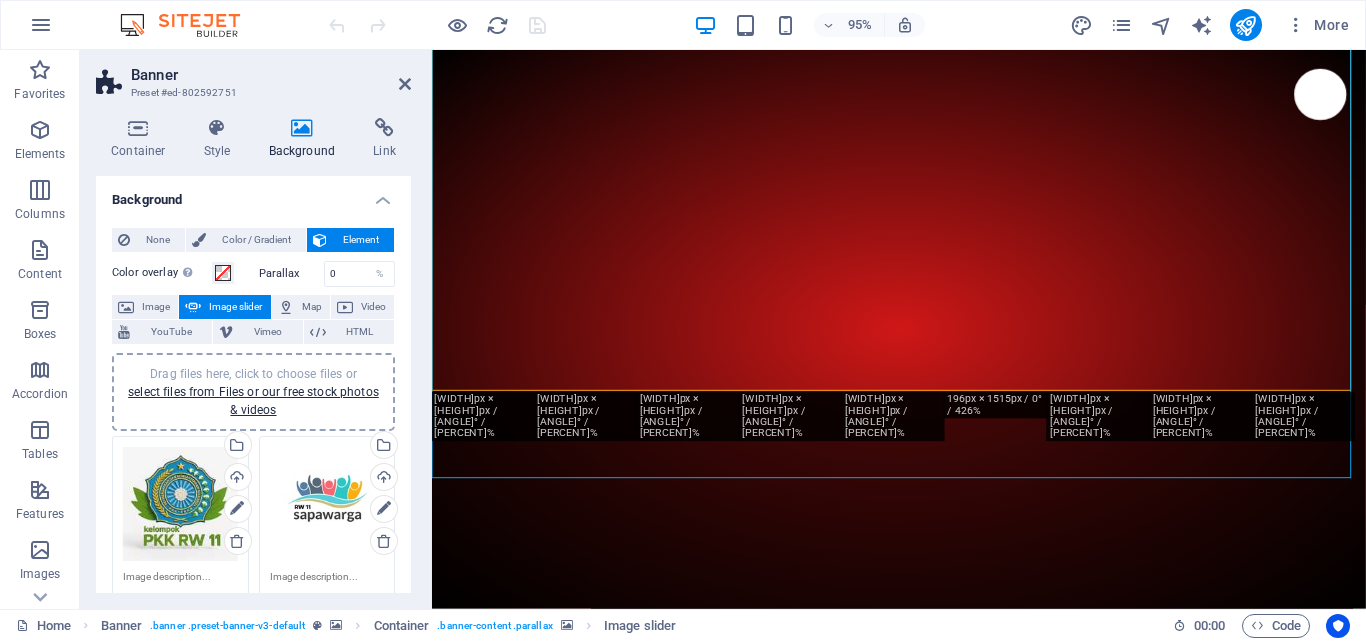 scroll, scrollTop: 0, scrollLeft: 0, axis: both 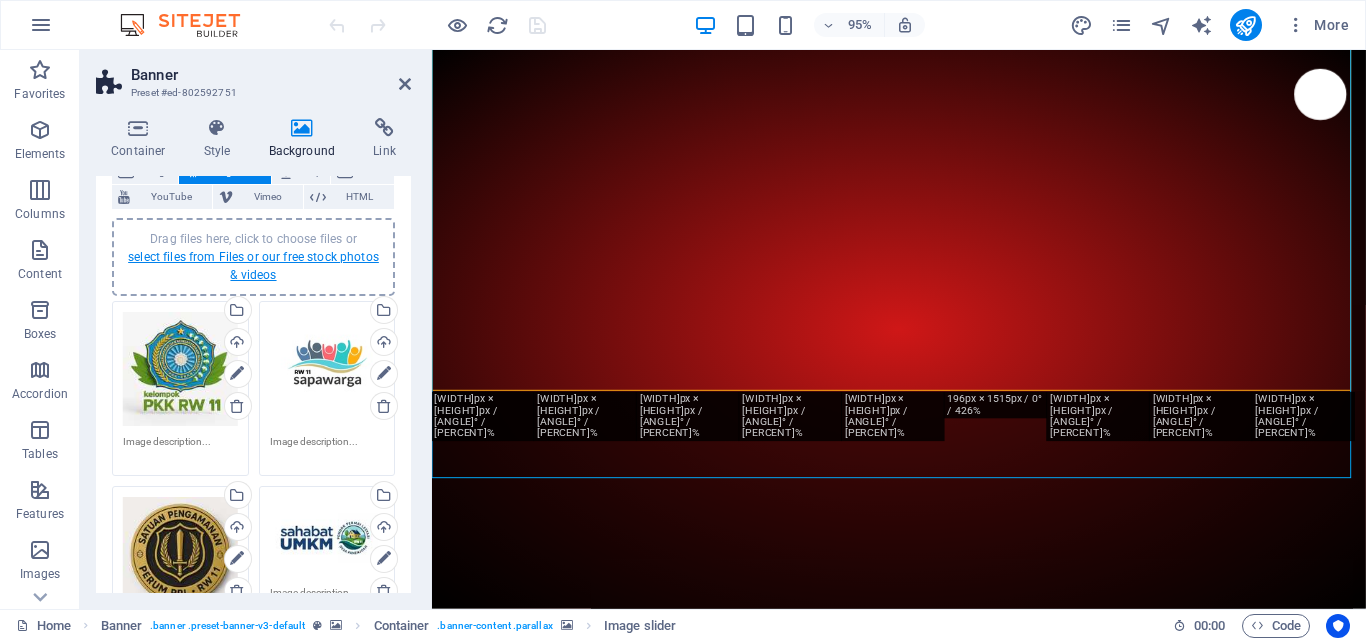 click on "select files from Files or our free stock photos & videos" at bounding box center (253, 266) 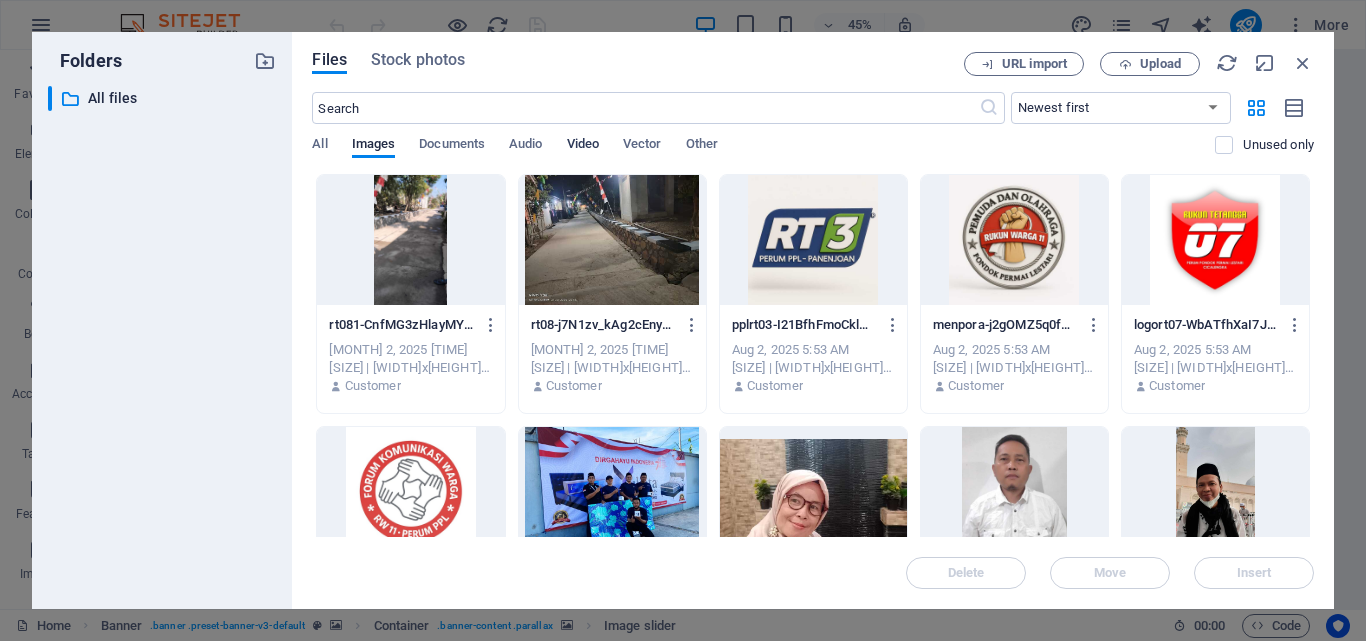 click on "Video" at bounding box center [583, 146] 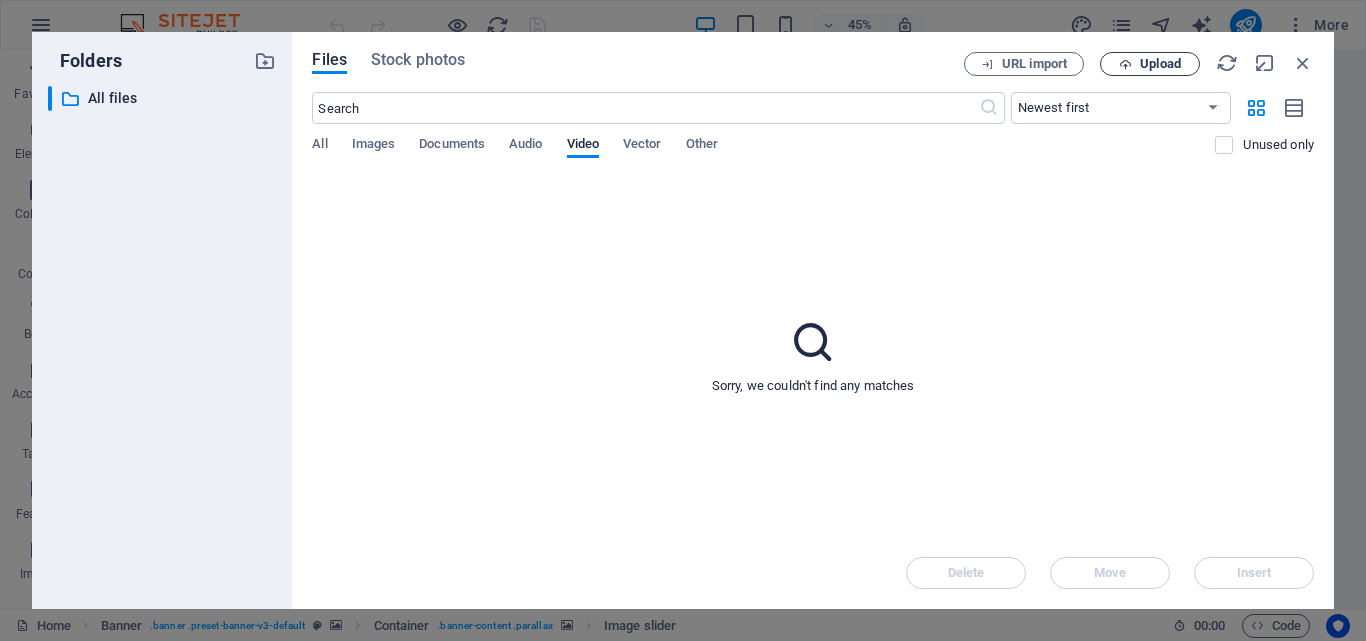 click on "Upload" at bounding box center (1160, 64) 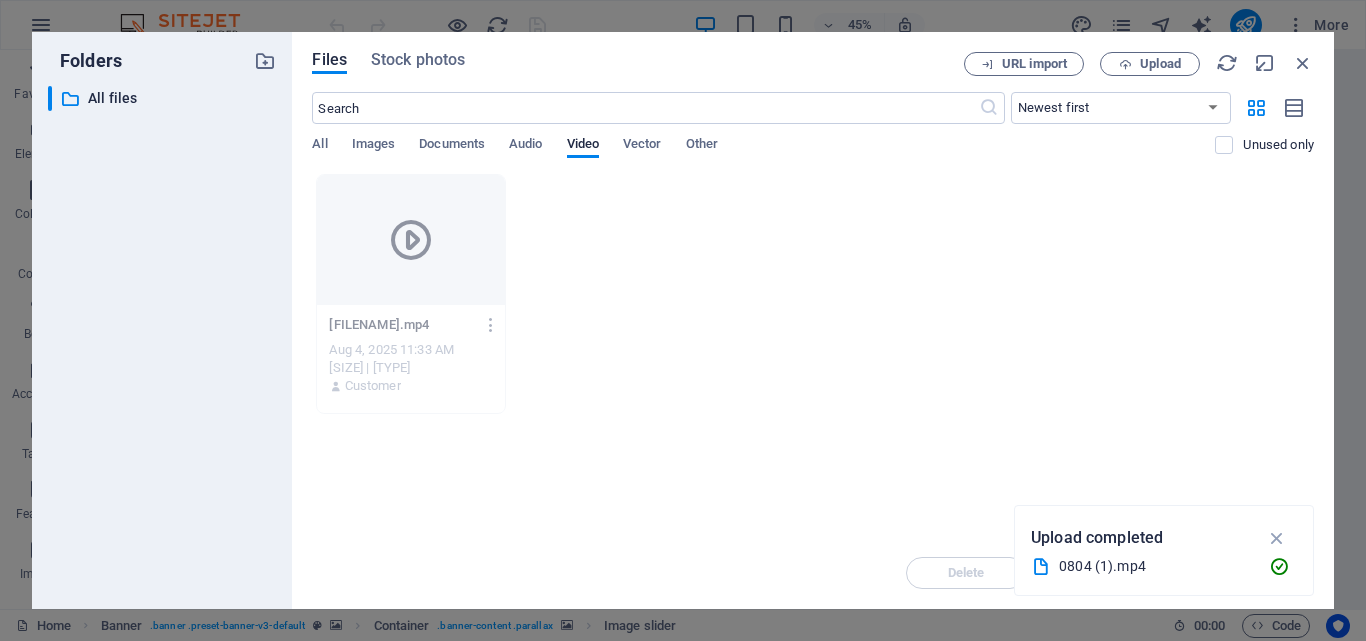 click at bounding box center (411, 240) 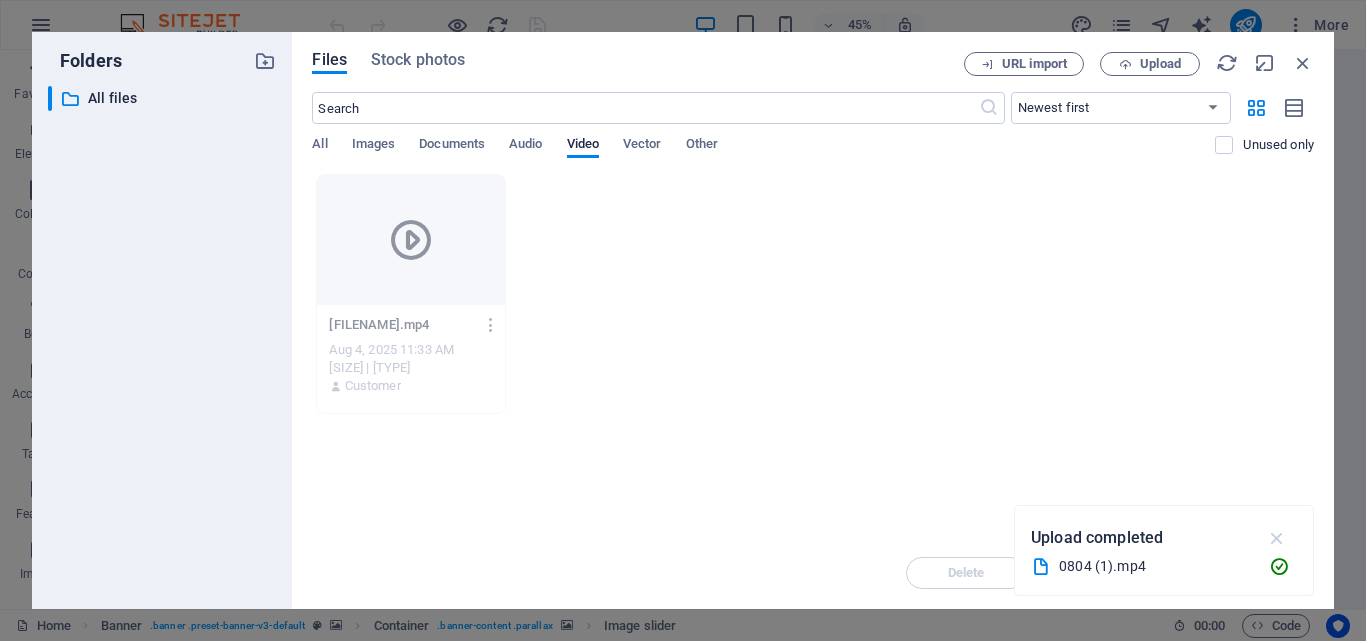 click at bounding box center [1277, 538] 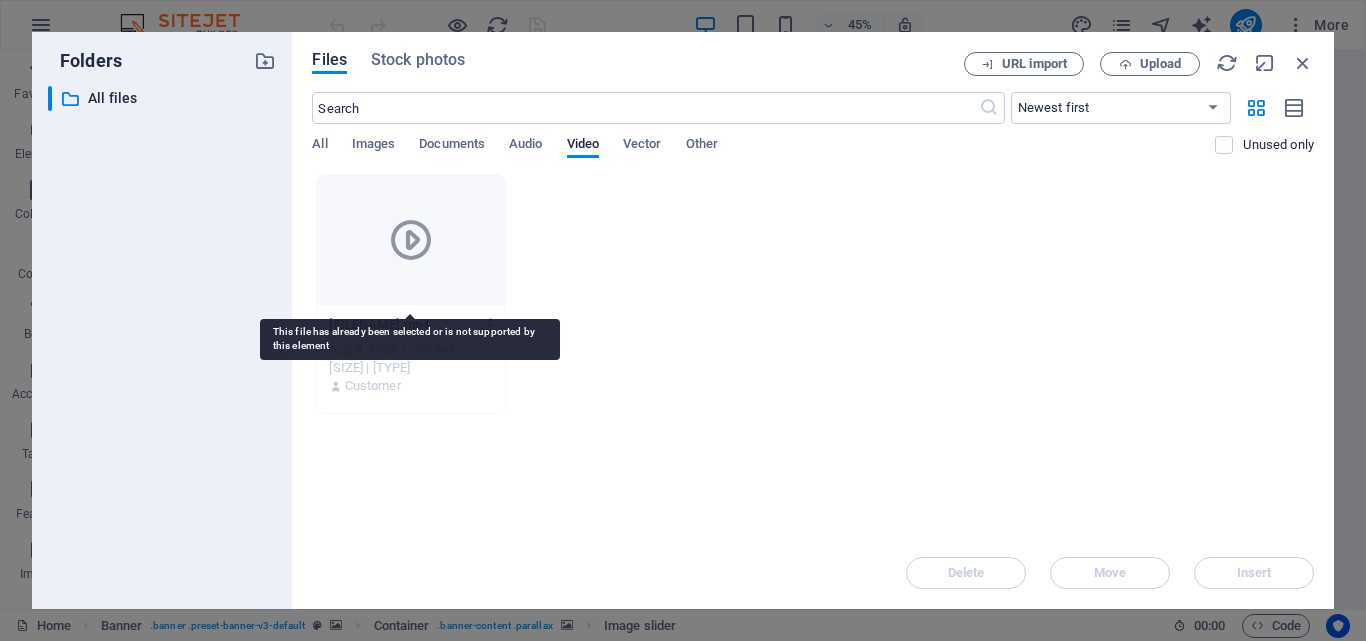 click at bounding box center [410, 240] 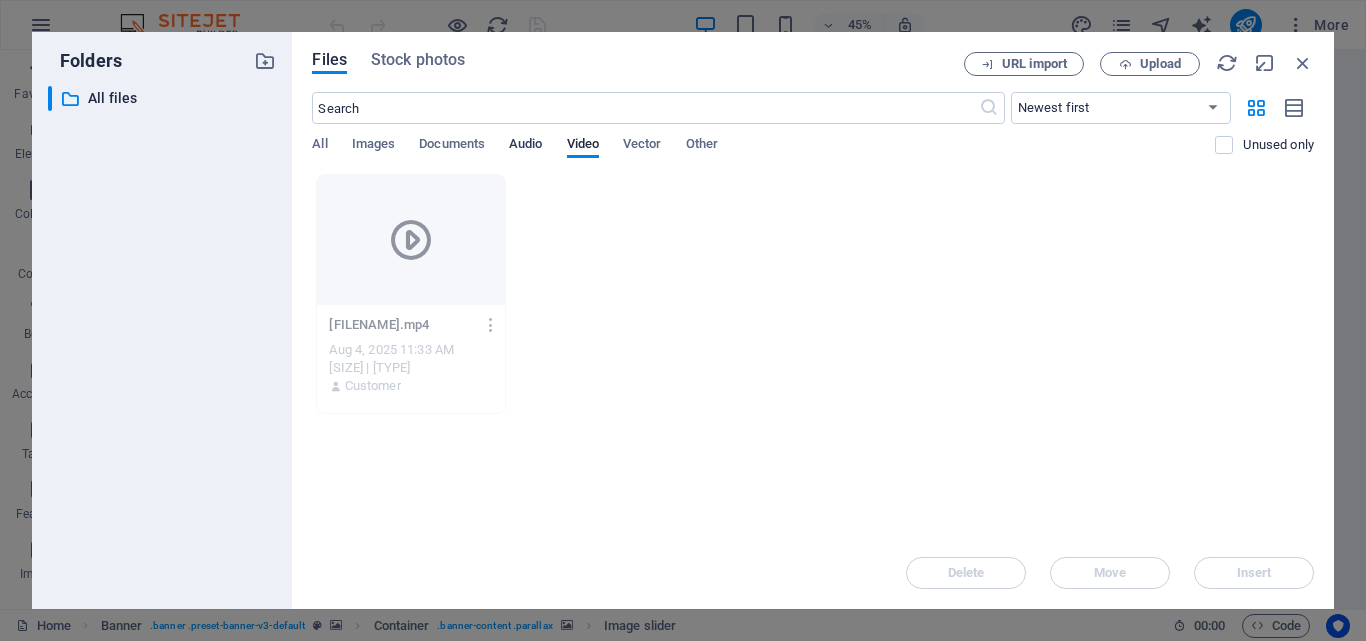 click on "Audio" at bounding box center (525, 146) 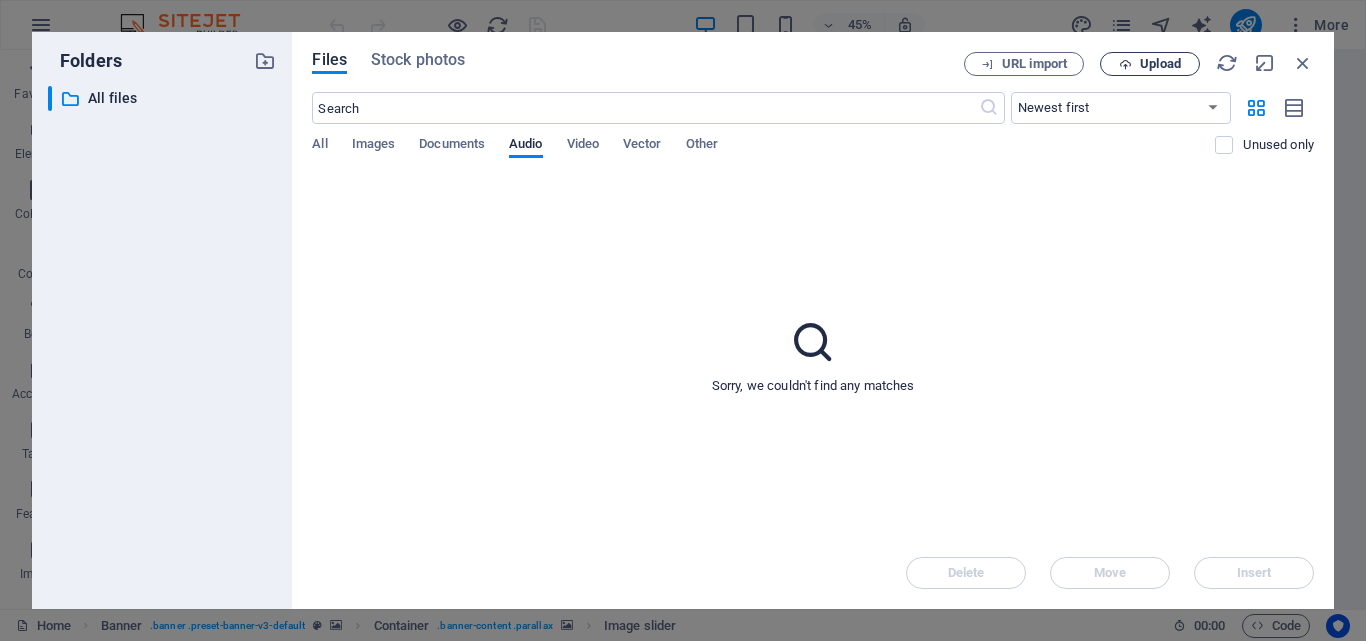 click on "Upload" at bounding box center (1160, 64) 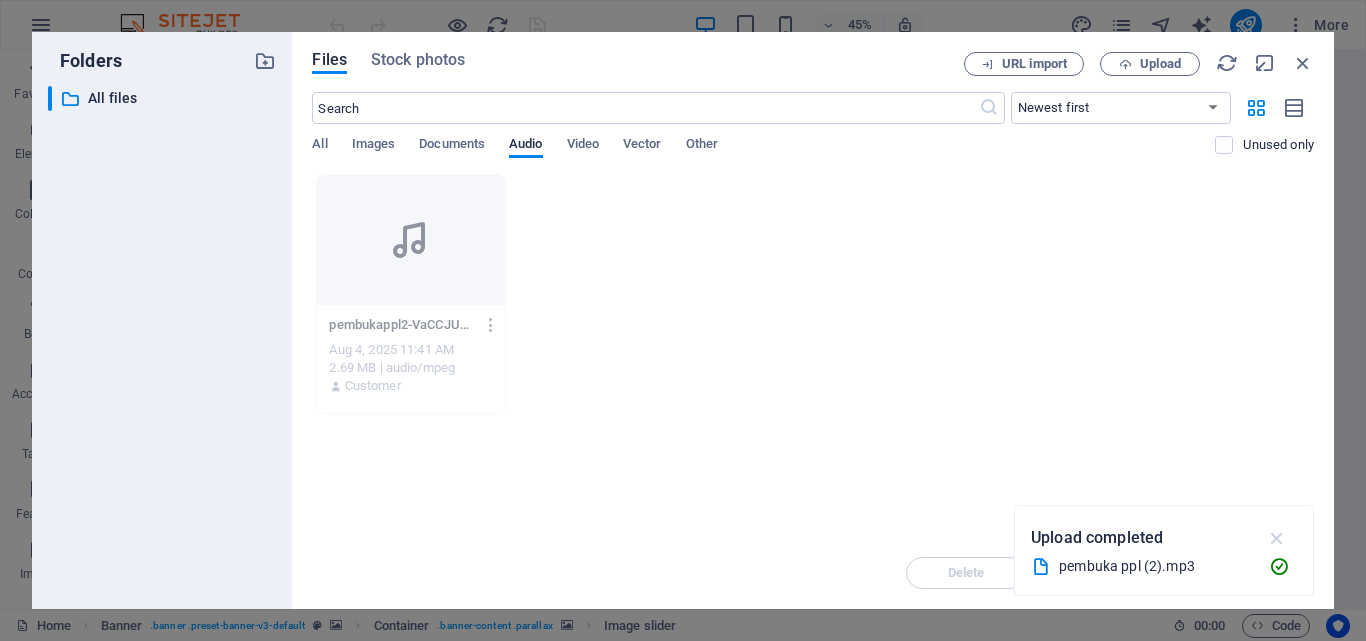click at bounding box center (1277, 538) 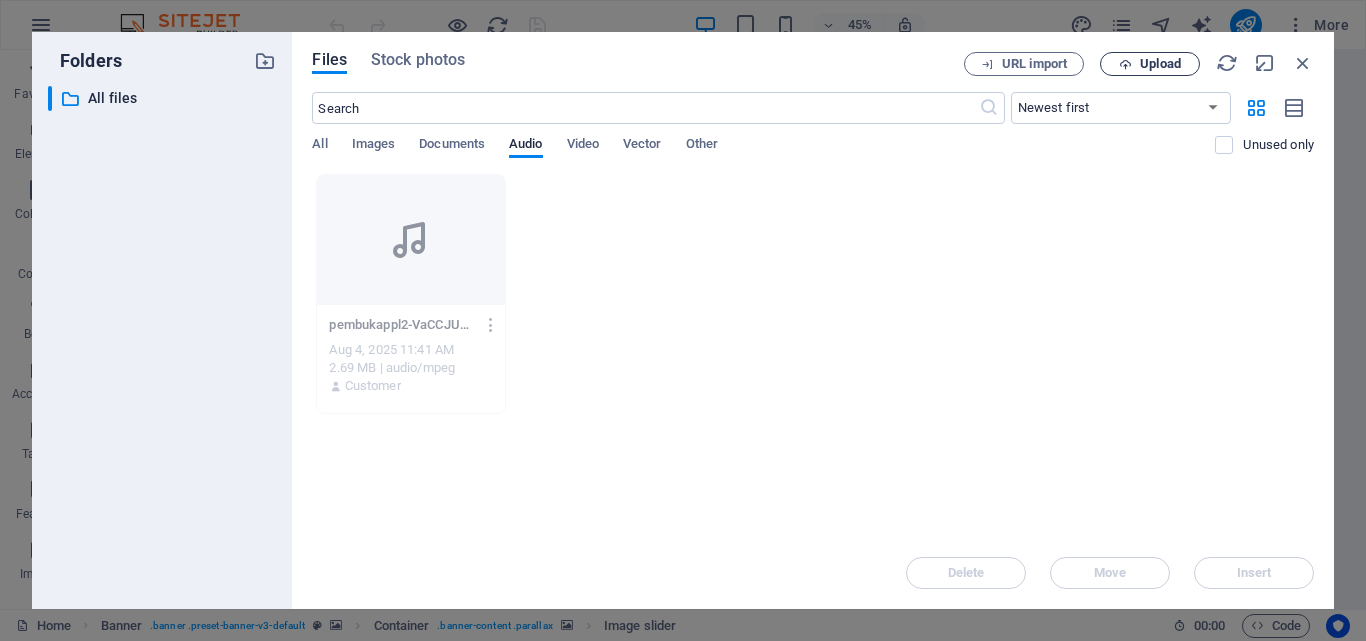 click on "Upload" at bounding box center (1160, 64) 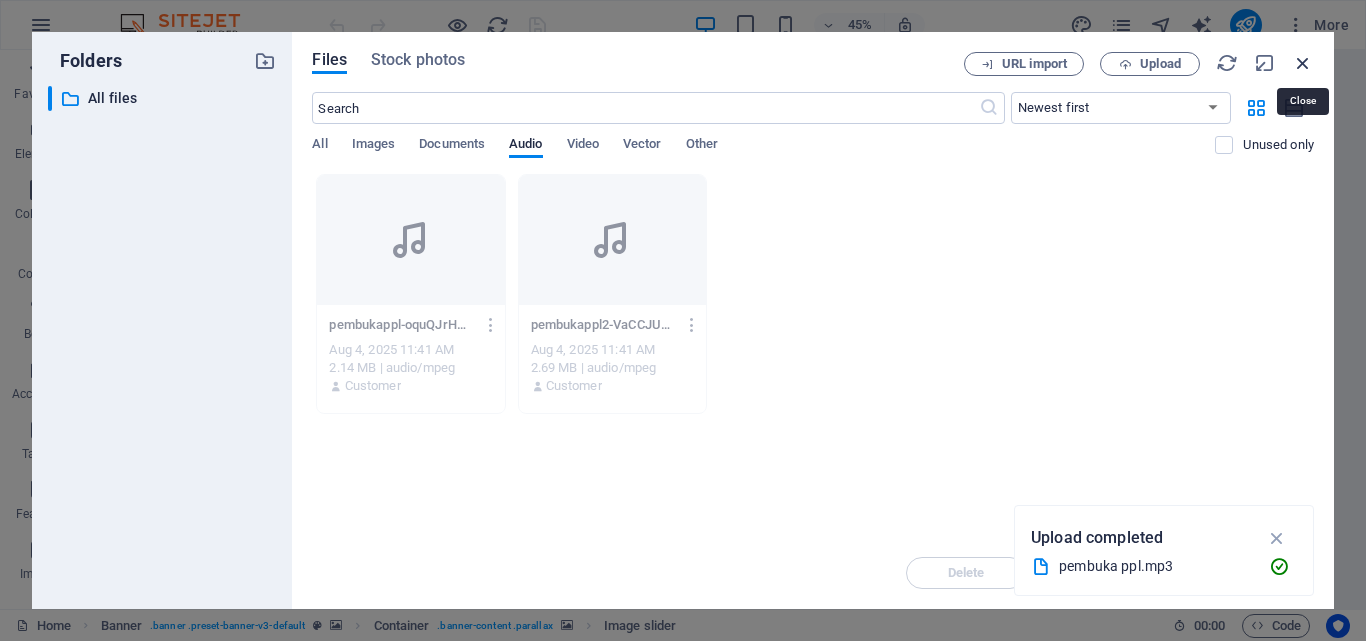 click at bounding box center (1303, 63) 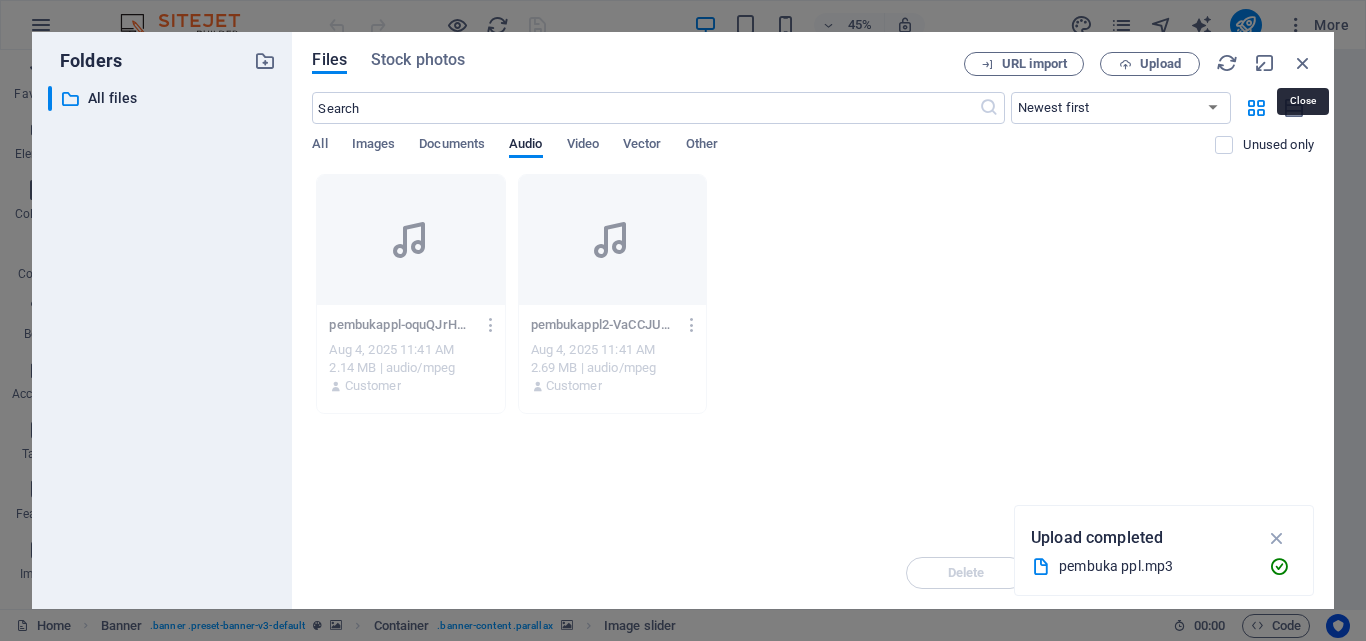 click on ""BERSAMA KITA BISA!" at bounding box center [926, 1551] 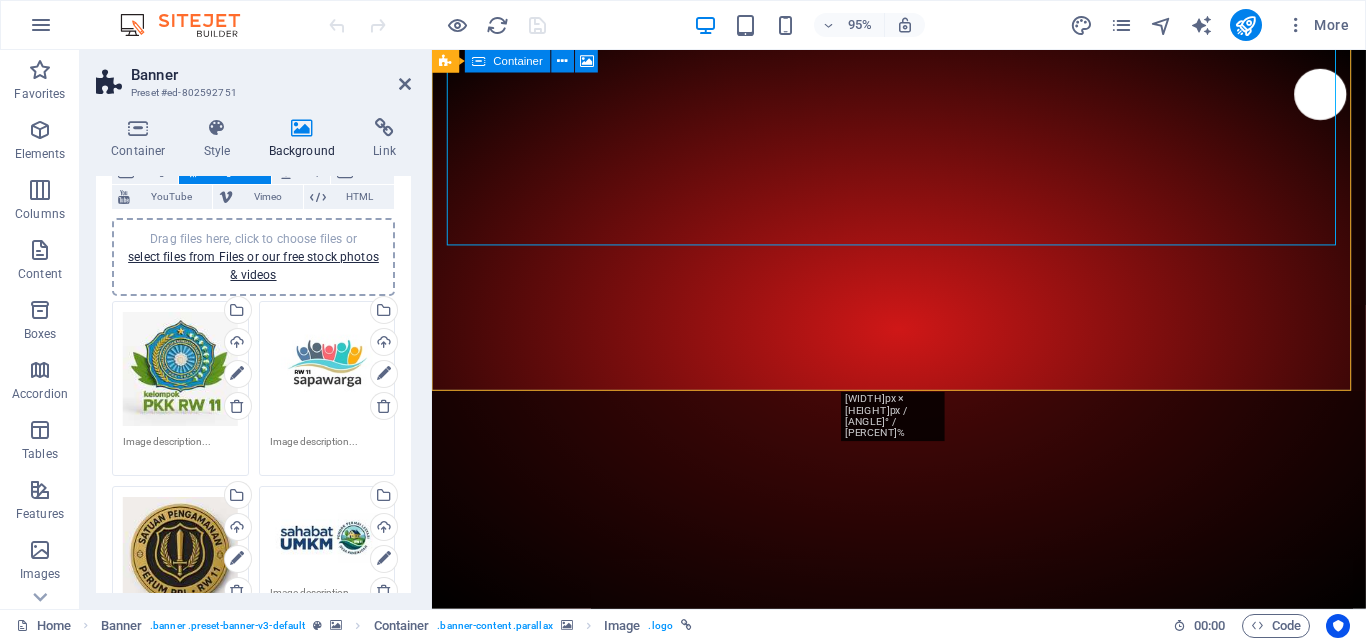 click at bounding box center [923, 967] 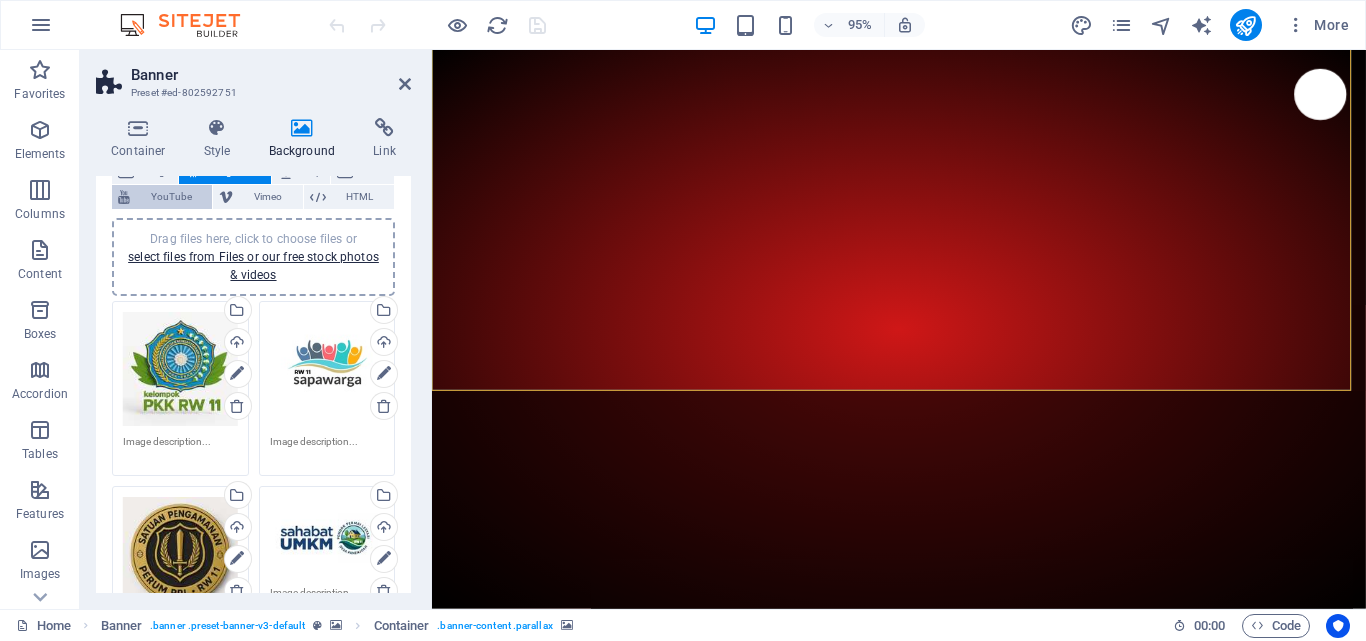 click on "YouTube" at bounding box center [171, 197] 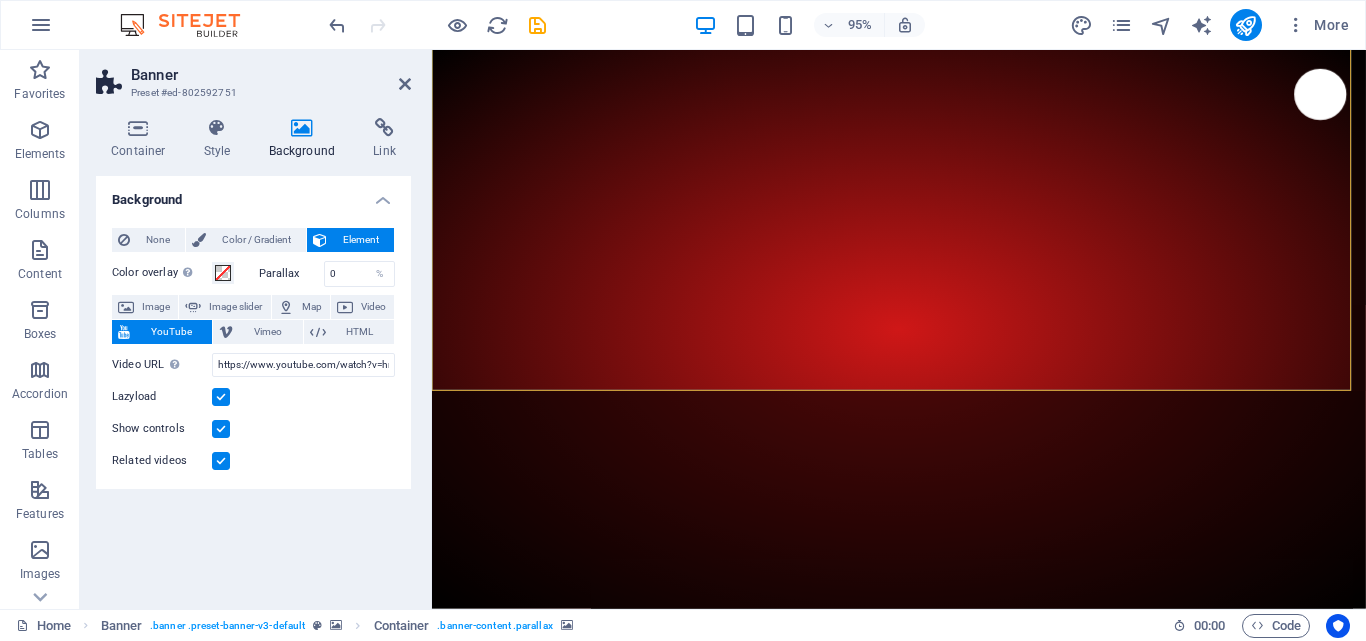 scroll, scrollTop: 0, scrollLeft: 0, axis: both 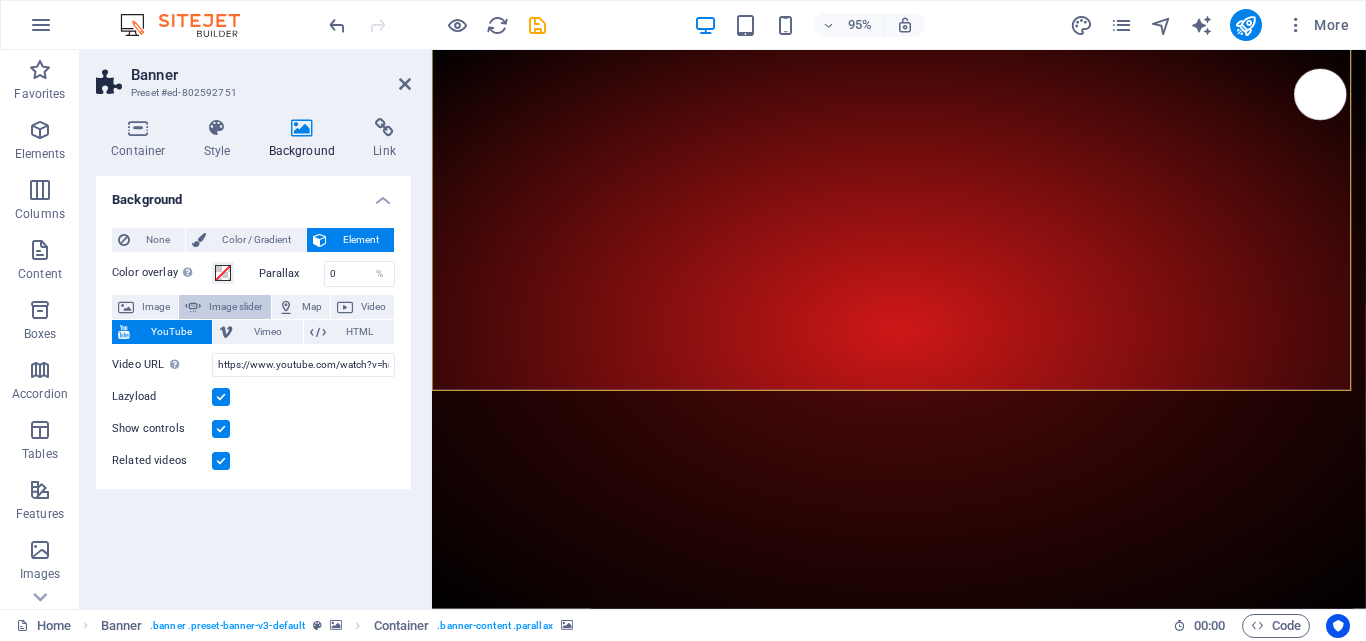 click on "Image slider" at bounding box center (235, 307) 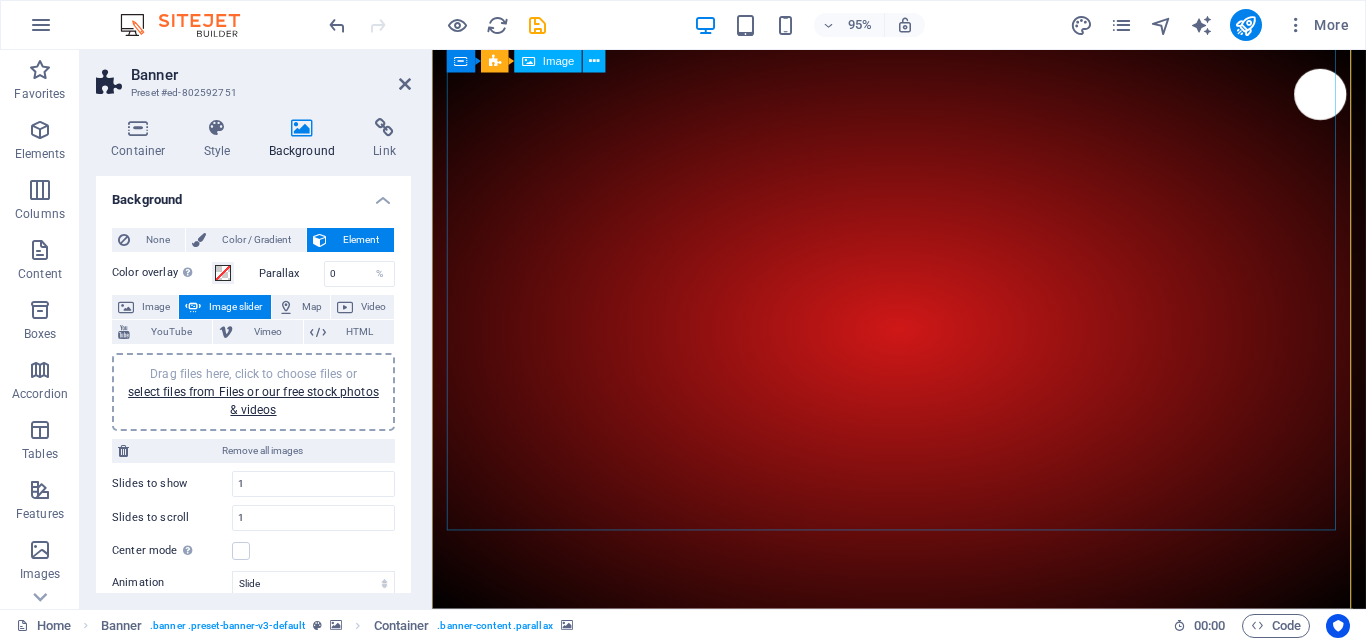 scroll, scrollTop: 200, scrollLeft: 0, axis: vertical 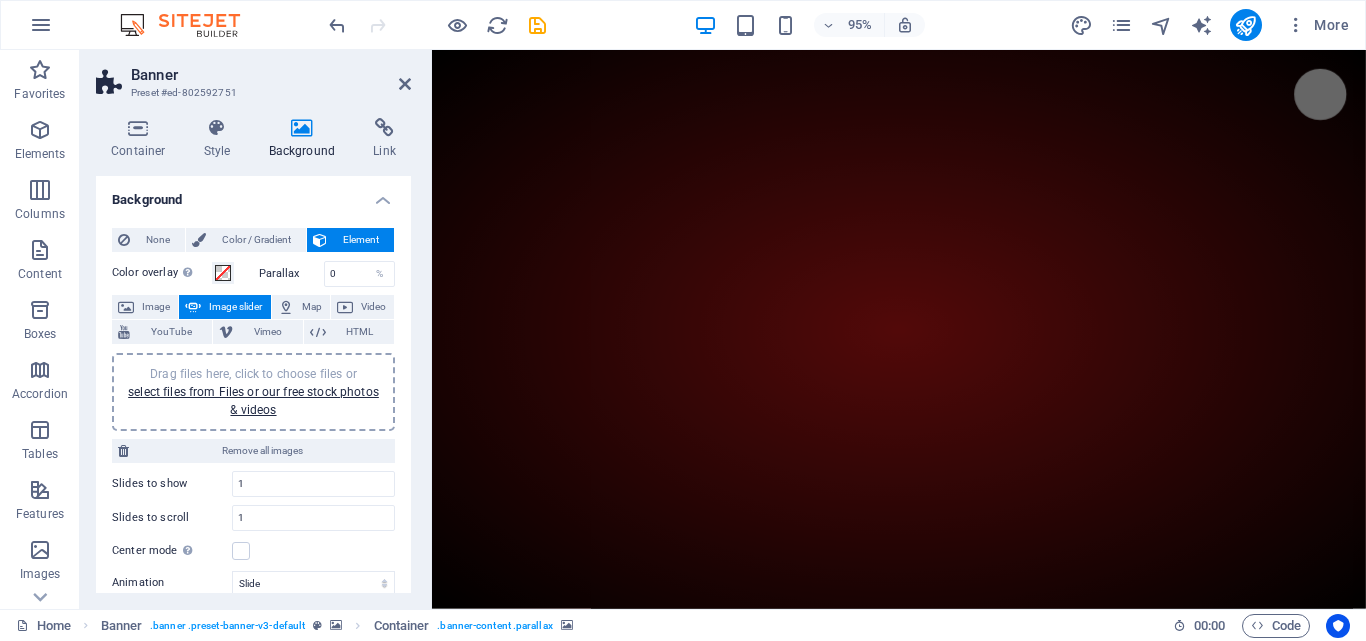 click on "Drag files here, click to choose files or select files from Files or our free stock photos & videos" at bounding box center (253, 392) 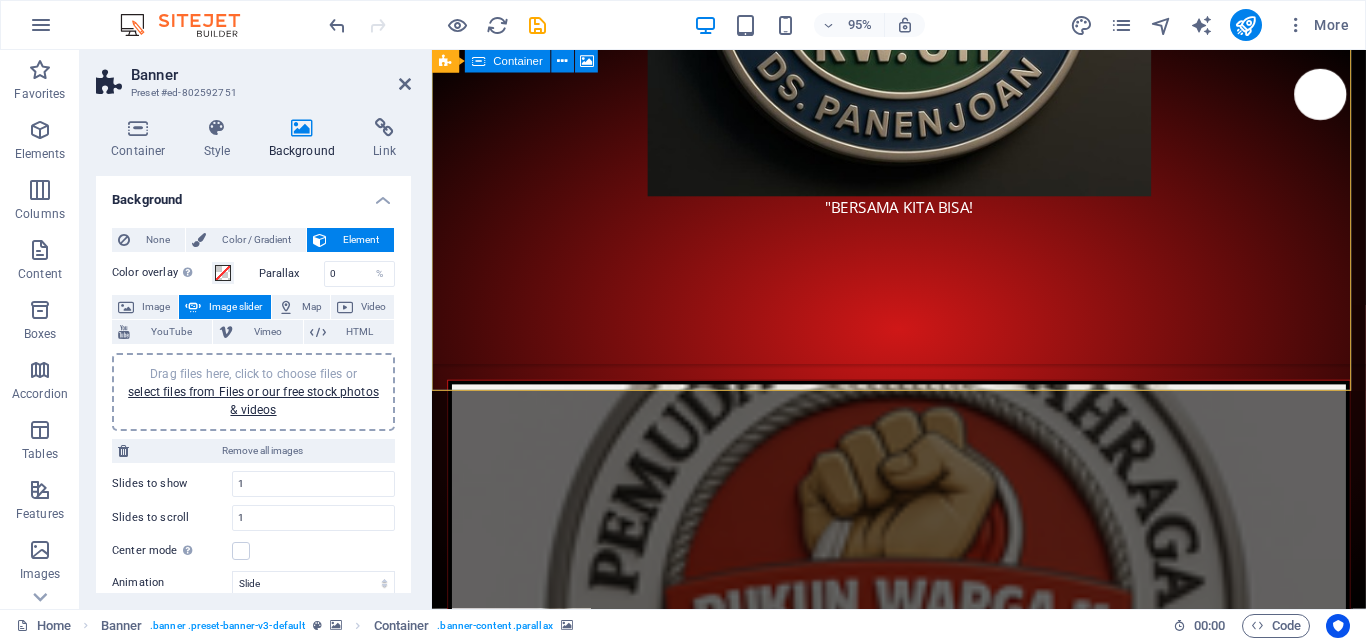 scroll, scrollTop: 0, scrollLeft: 0, axis: both 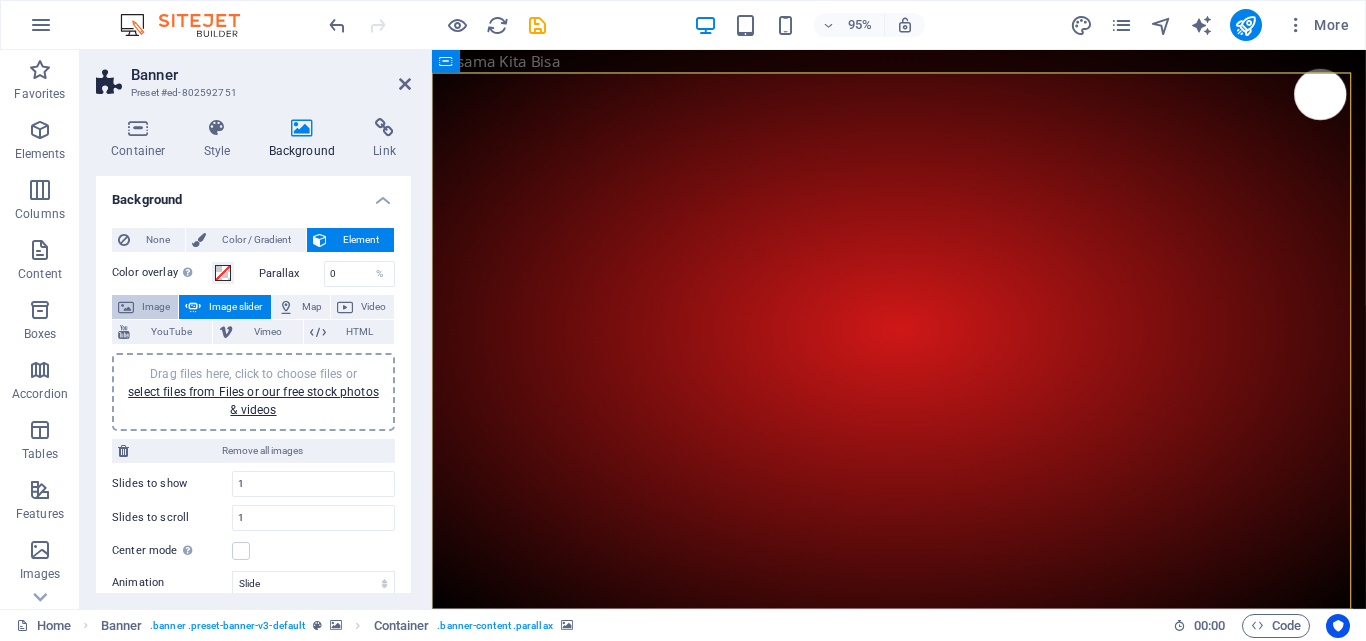 click on "Image" at bounding box center (156, 307) 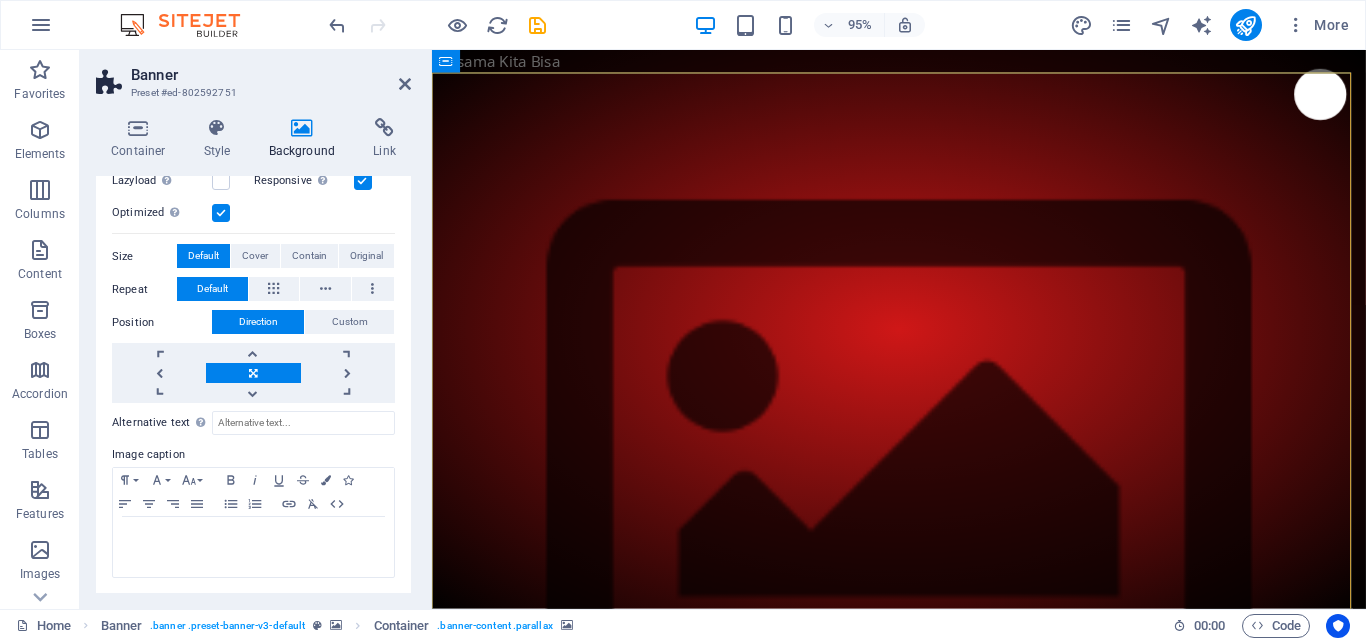 scroll, scrollTop: 0, scrollLeft: 0, axis: both 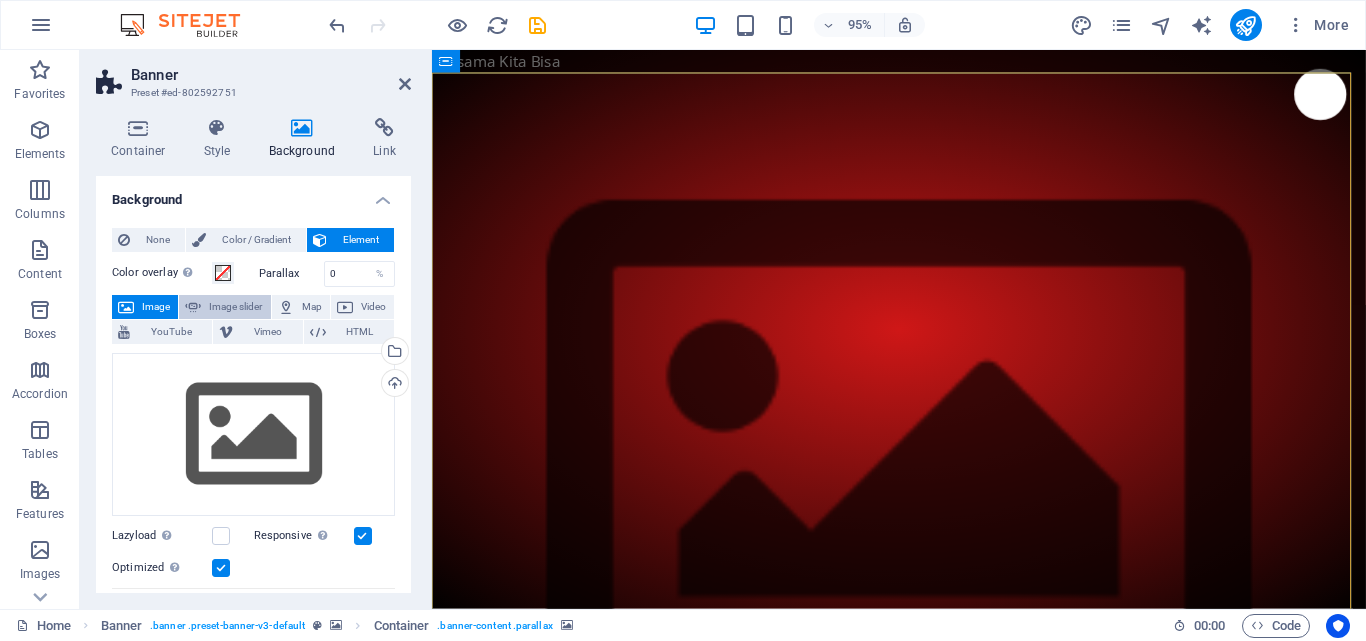click on "Image slider" at bounding box center (235, 307) 